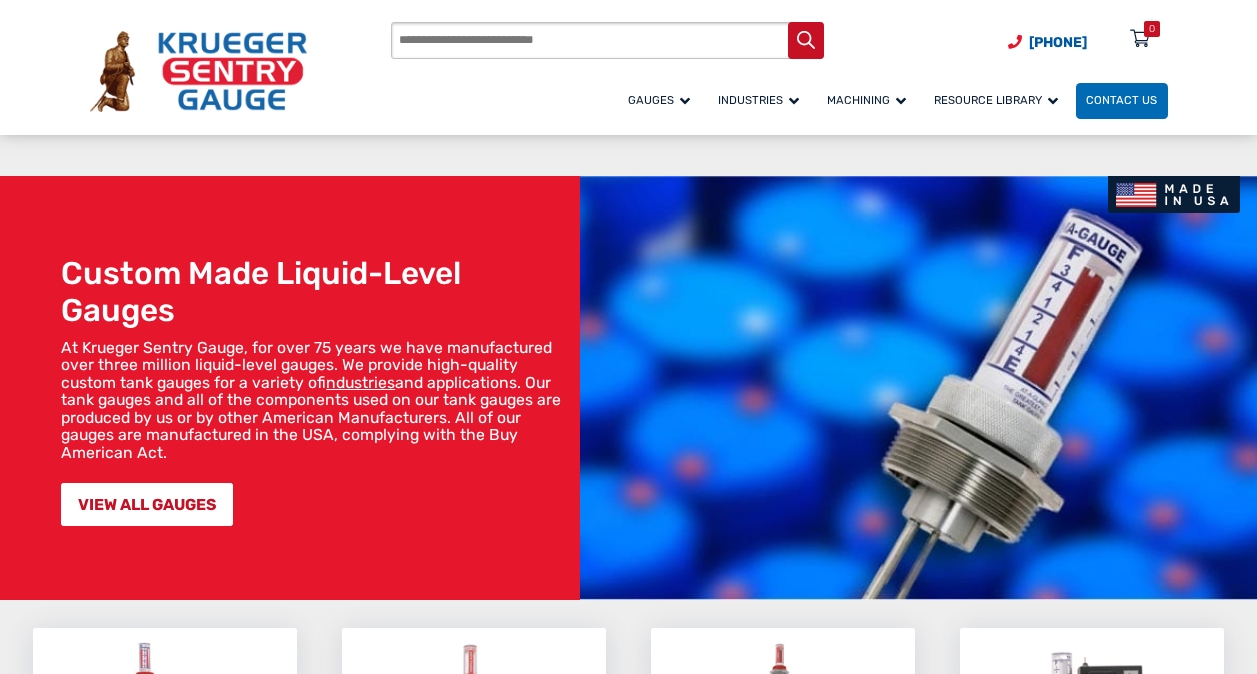 scroll, scrollTop: 2270, scrollLeft: 0, axis: vertical 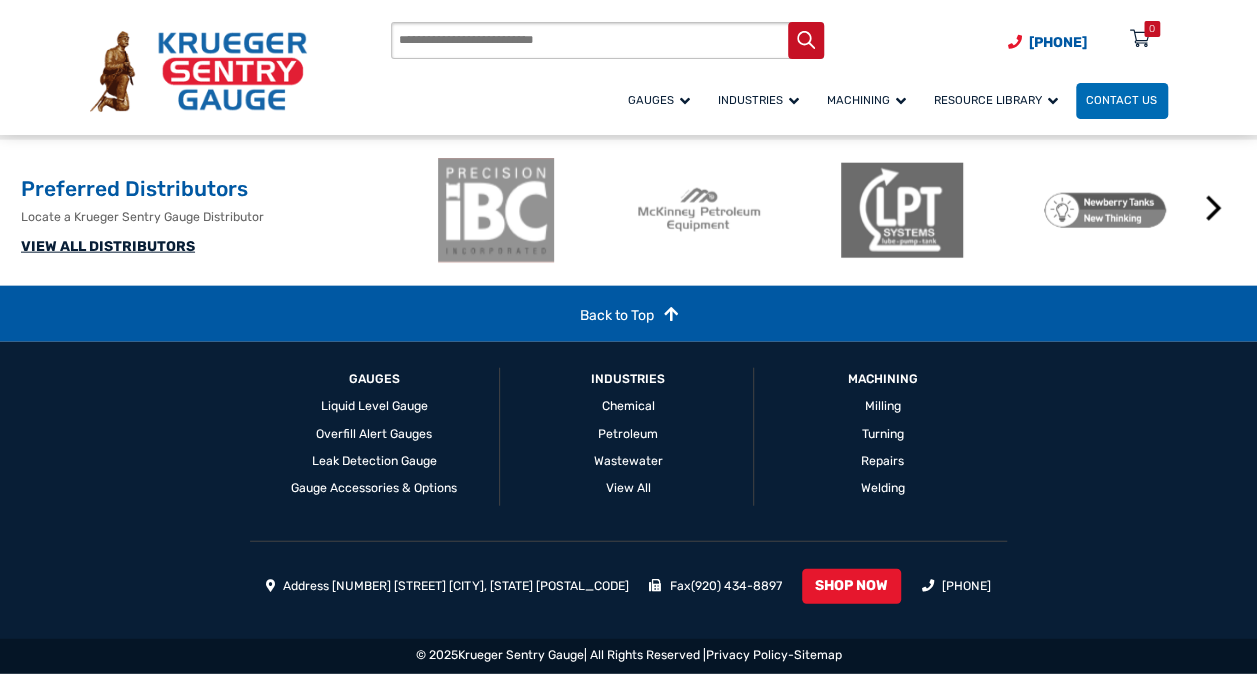 click on "VIEW ALL DISTRIBUTORS" at bounding box center [108, 246] 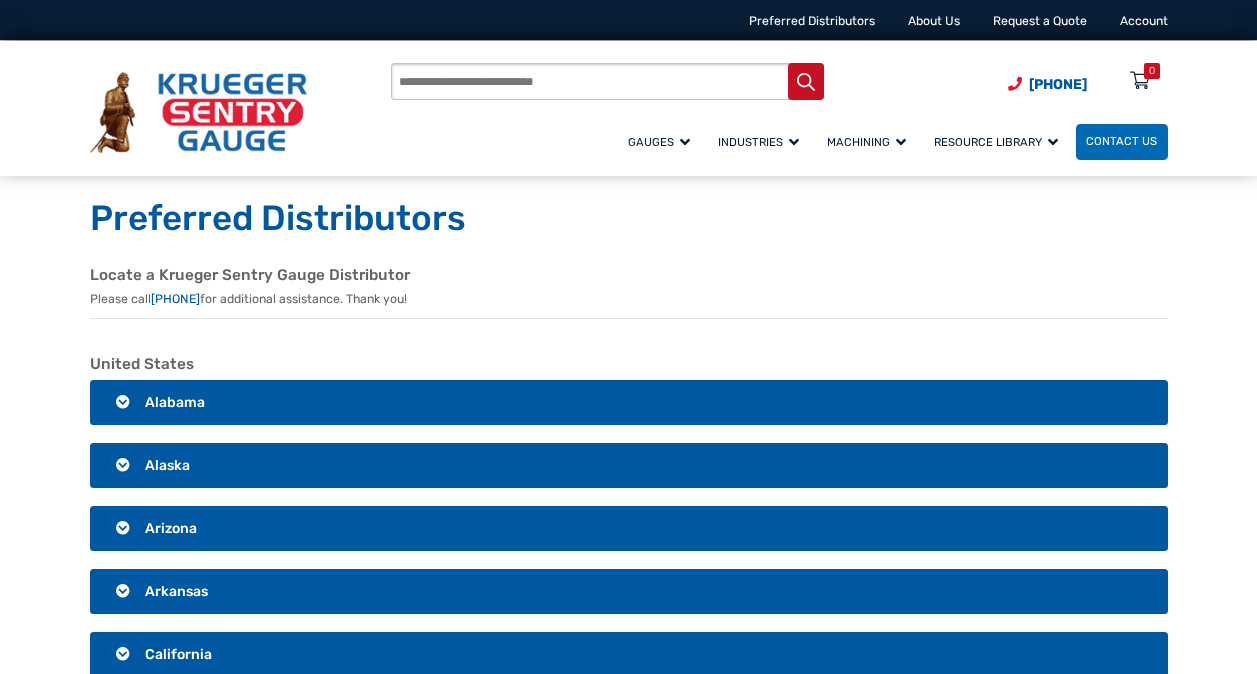 scroll, scrollTop: 182, scrollLeft: 0, axis: vertical 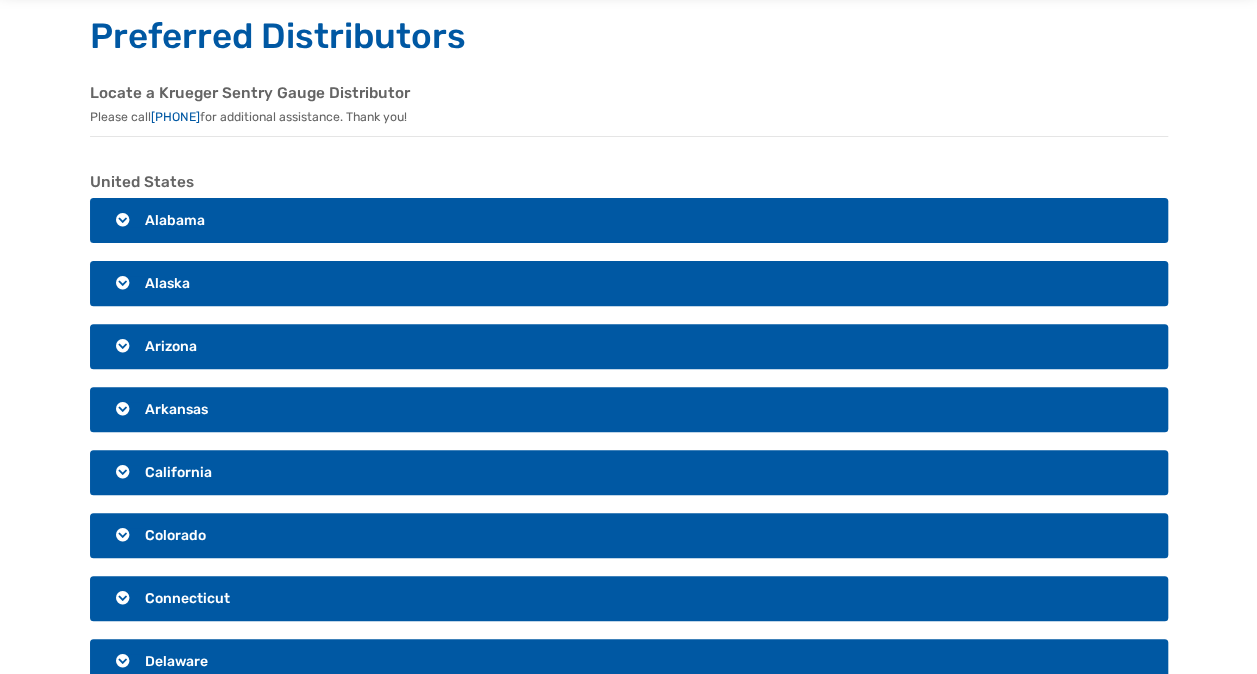 click on "California" at bounding box center (629, 473) 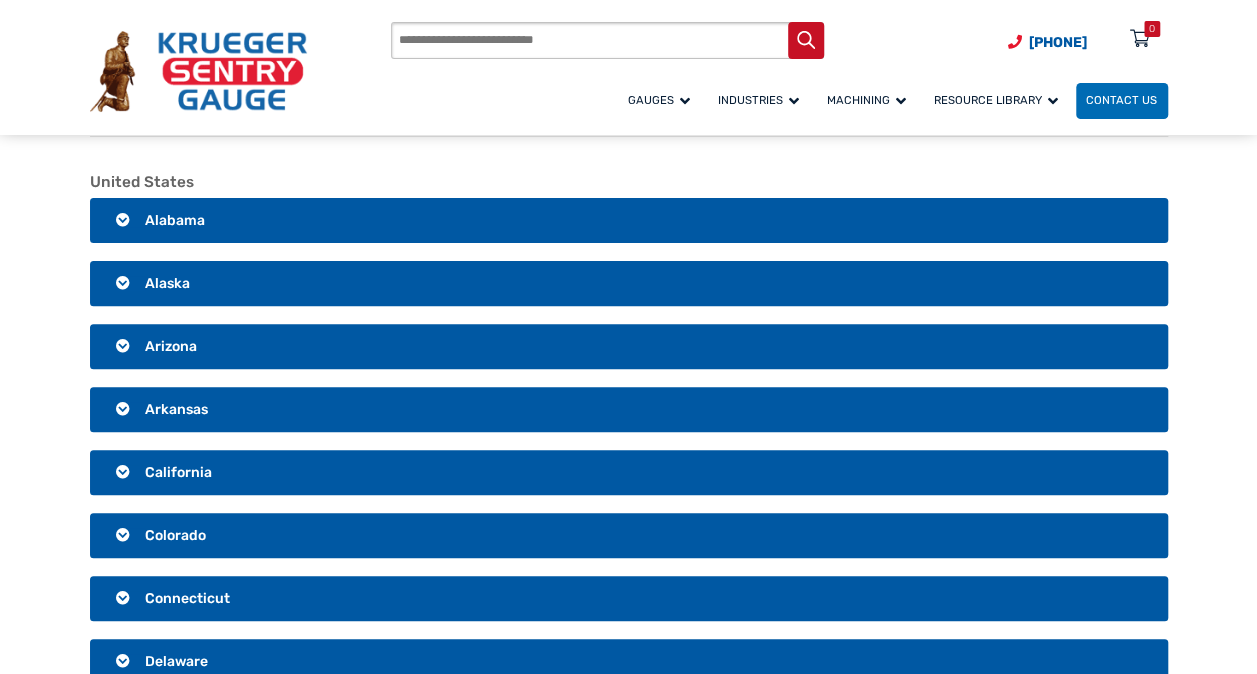 scroll, scrollTop: 200, scrollLeft: 0, axis: vertical 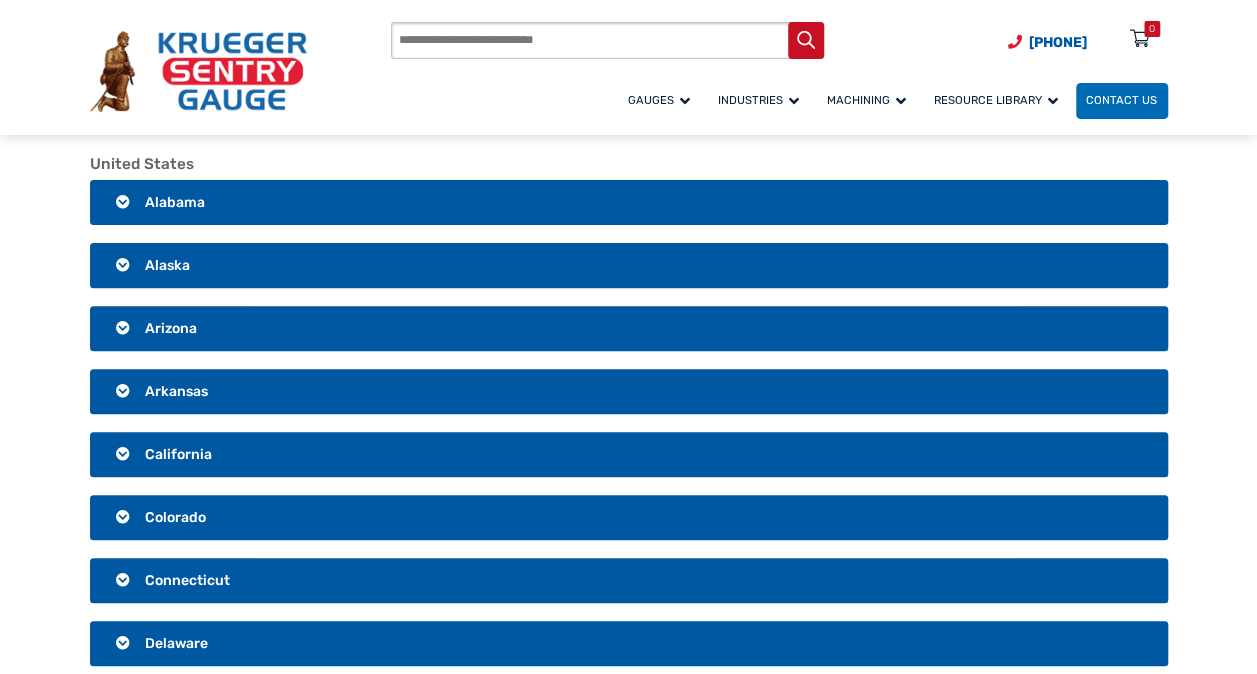 click on "California" at bounding box center [629, 455] 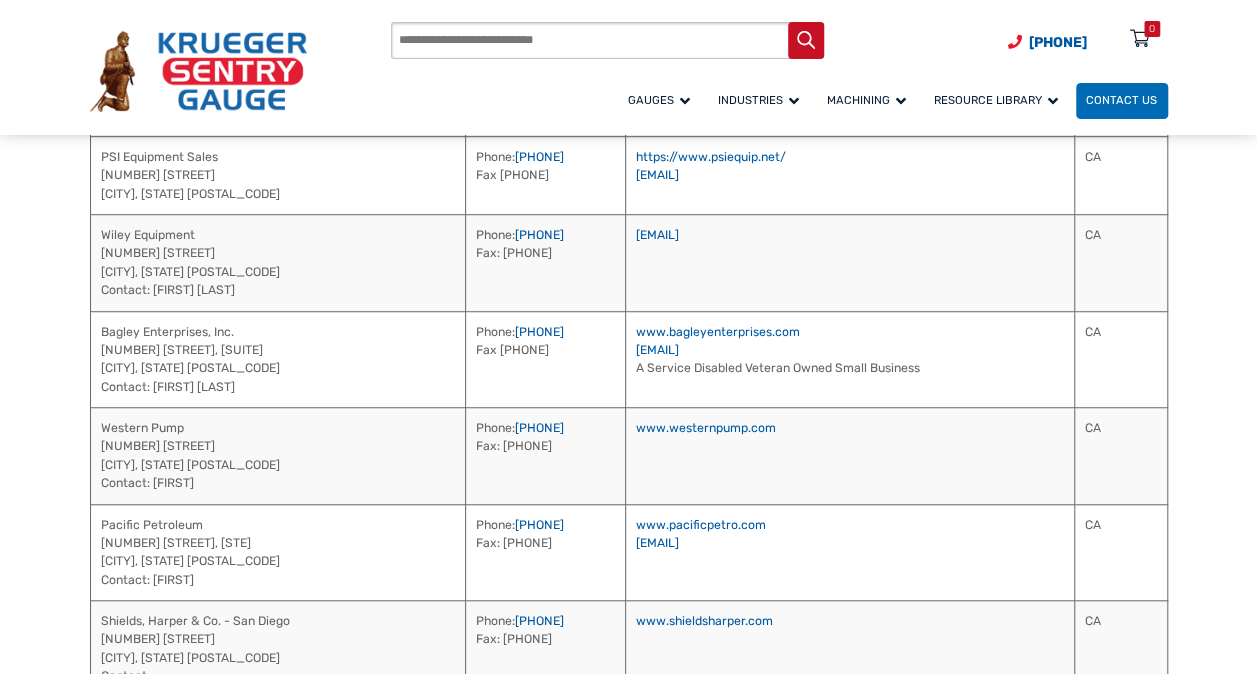 scroll, scrollTop: 400, scrollLeft: 0, axis: vertical 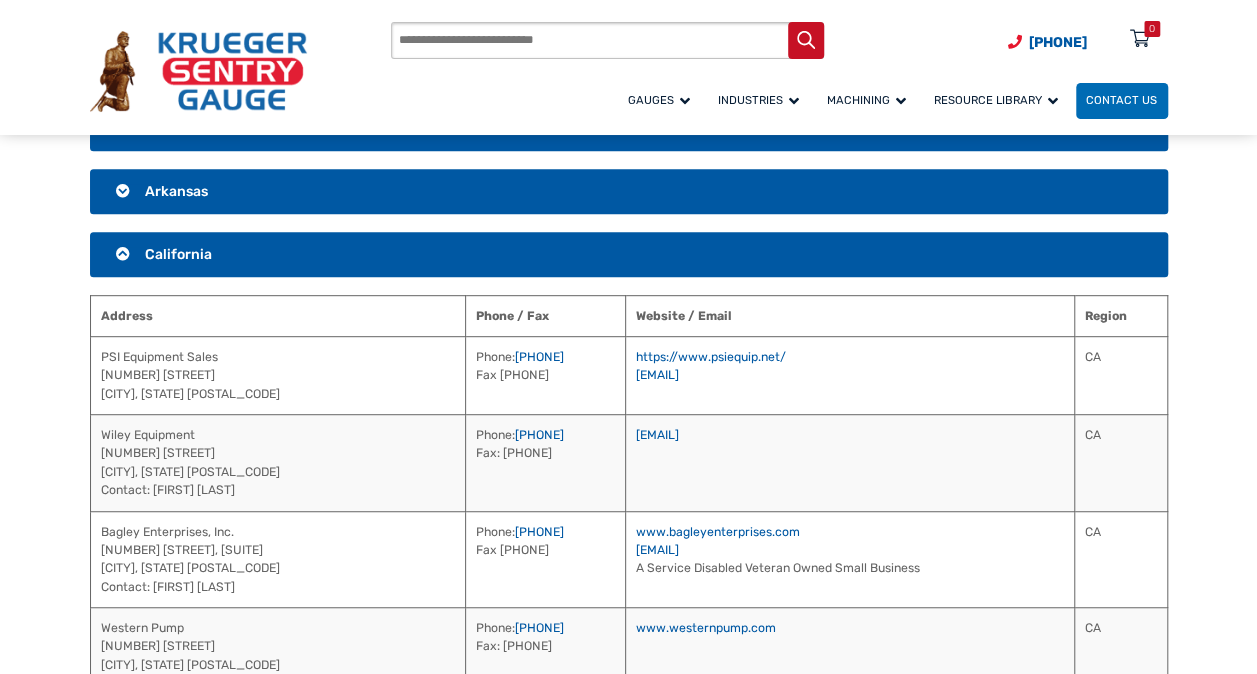 click on "California" at bounding box center [629, 255] 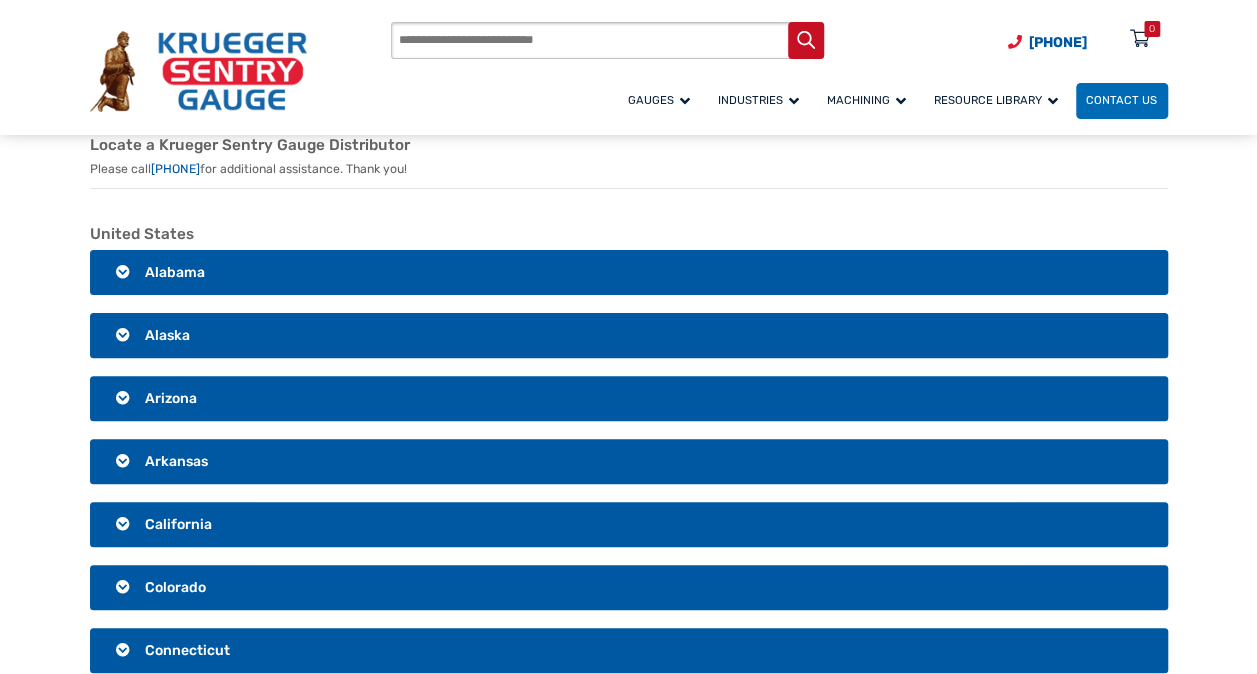 scroll, scrollTop: 100, scrollLeft: 0, axis: vertical 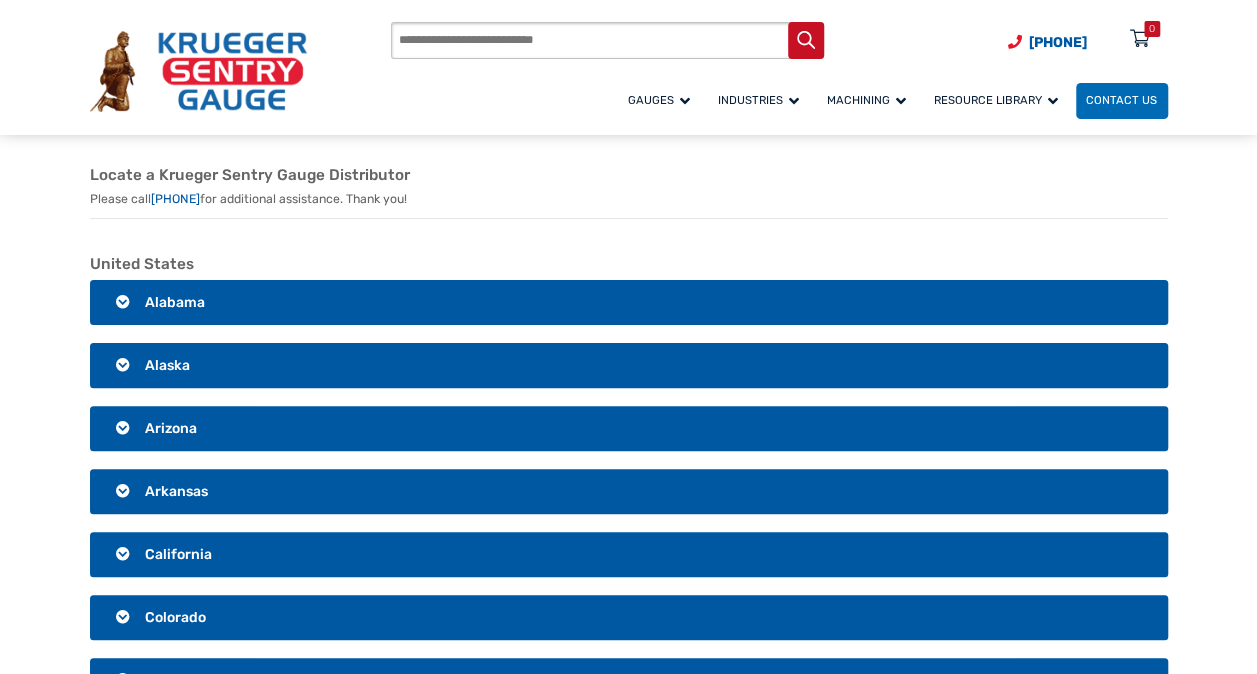 click on "Alabama" at bounding box center (629, 303) 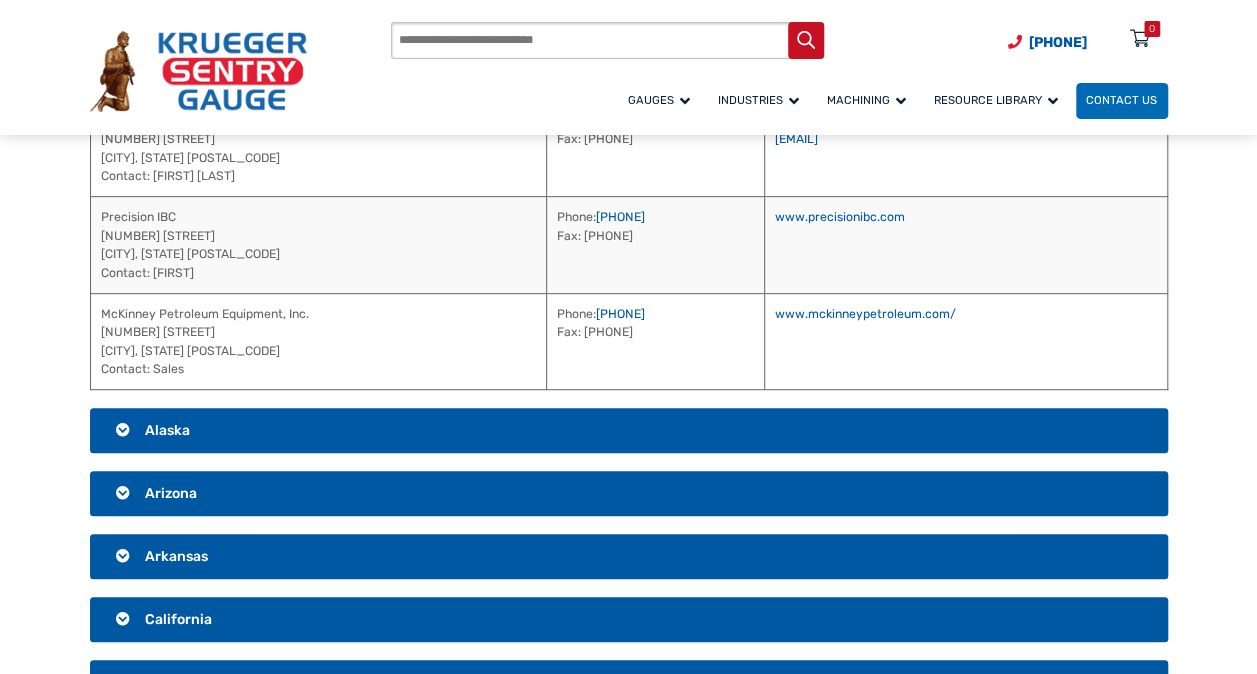 scroll, scrollTop: 500, scrollLeft: 0, axis: vertical 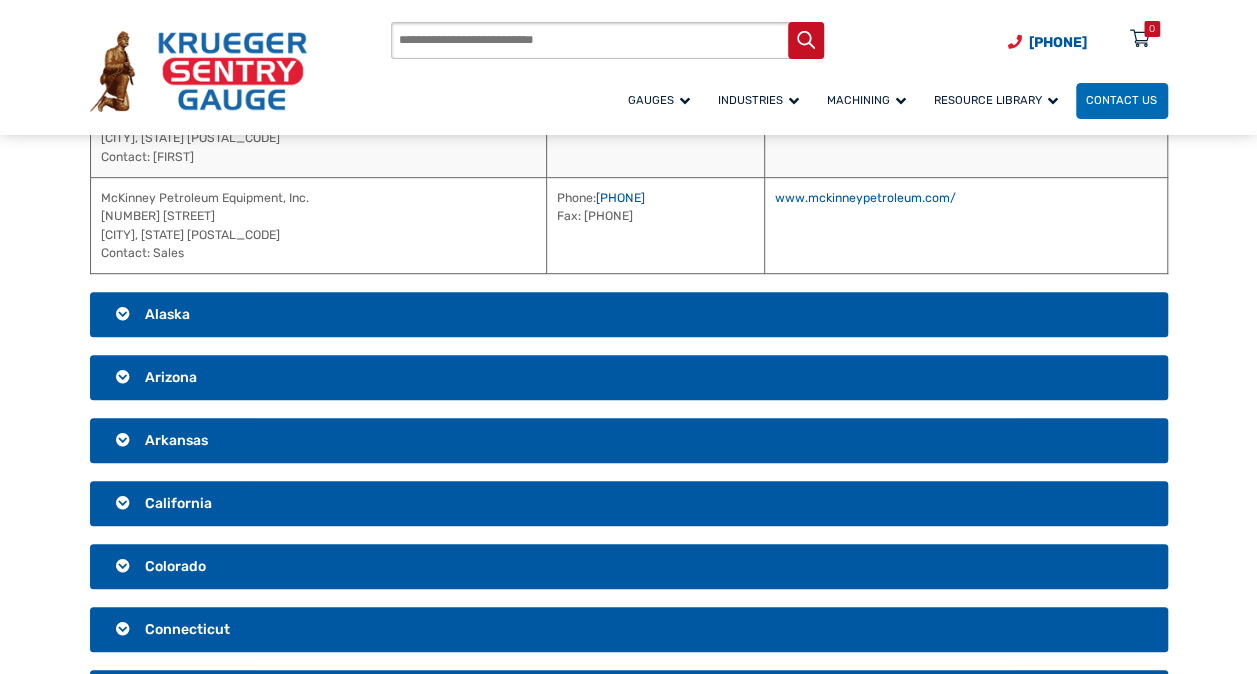 click on "Alaska" at bounding box center [629, 315] 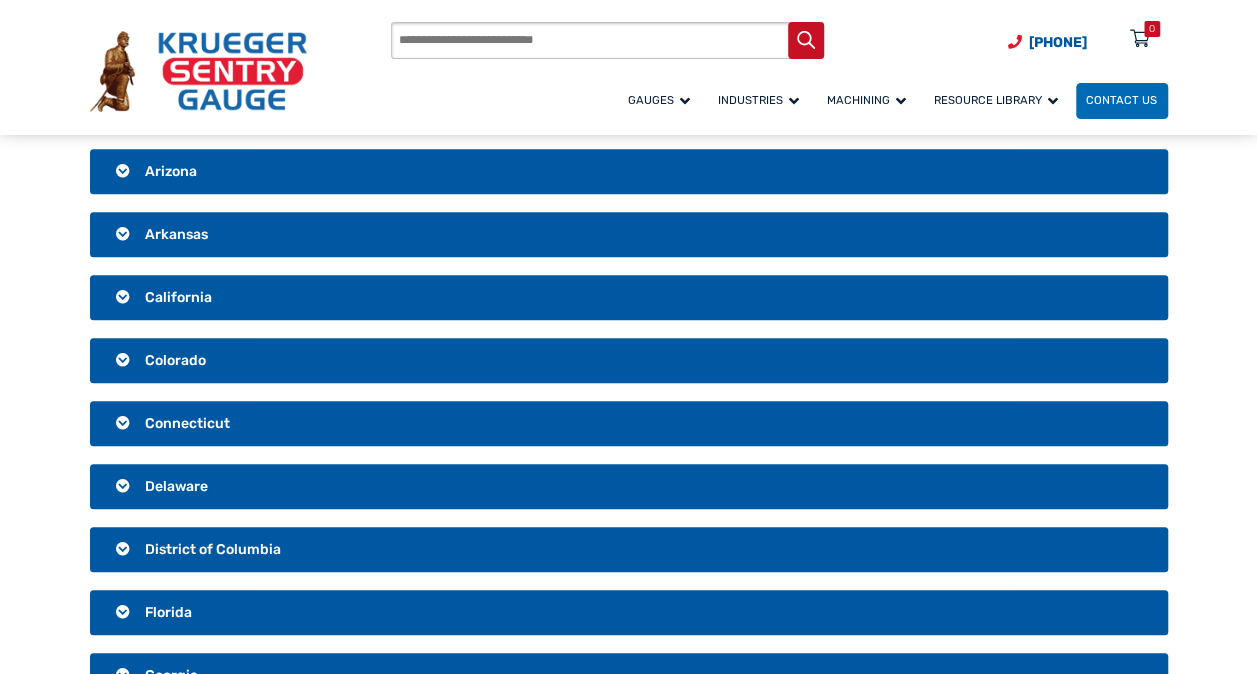 scroll, scrollTop: 582, scrollLeft: 0, axis: vertical 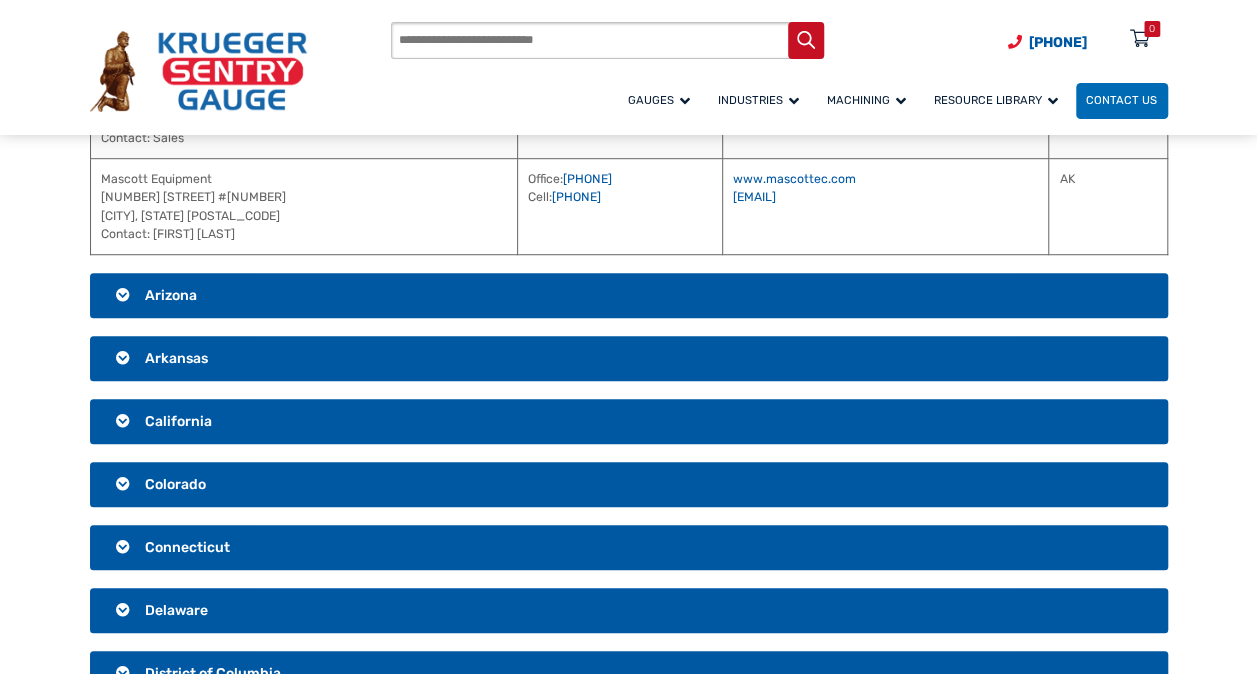 click on "Arizona" at bounding box center (629, 296) 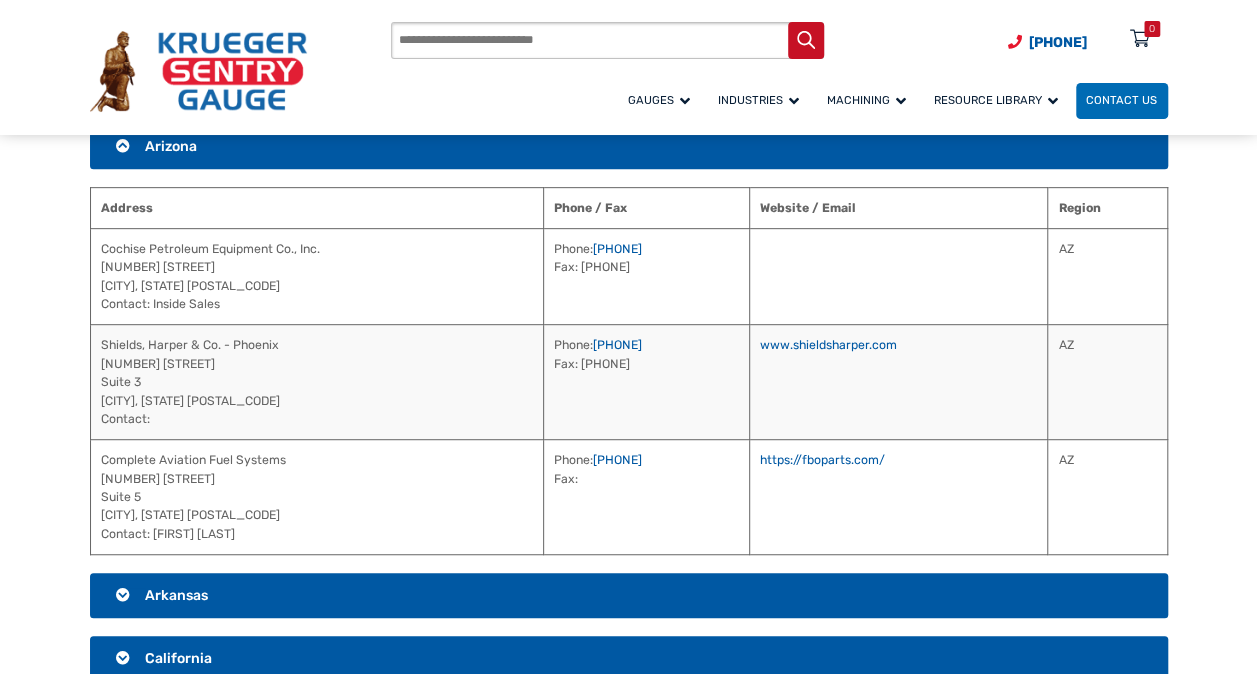 scroll, scrollTop: 582, scrollLeft: 0, axis: vertical 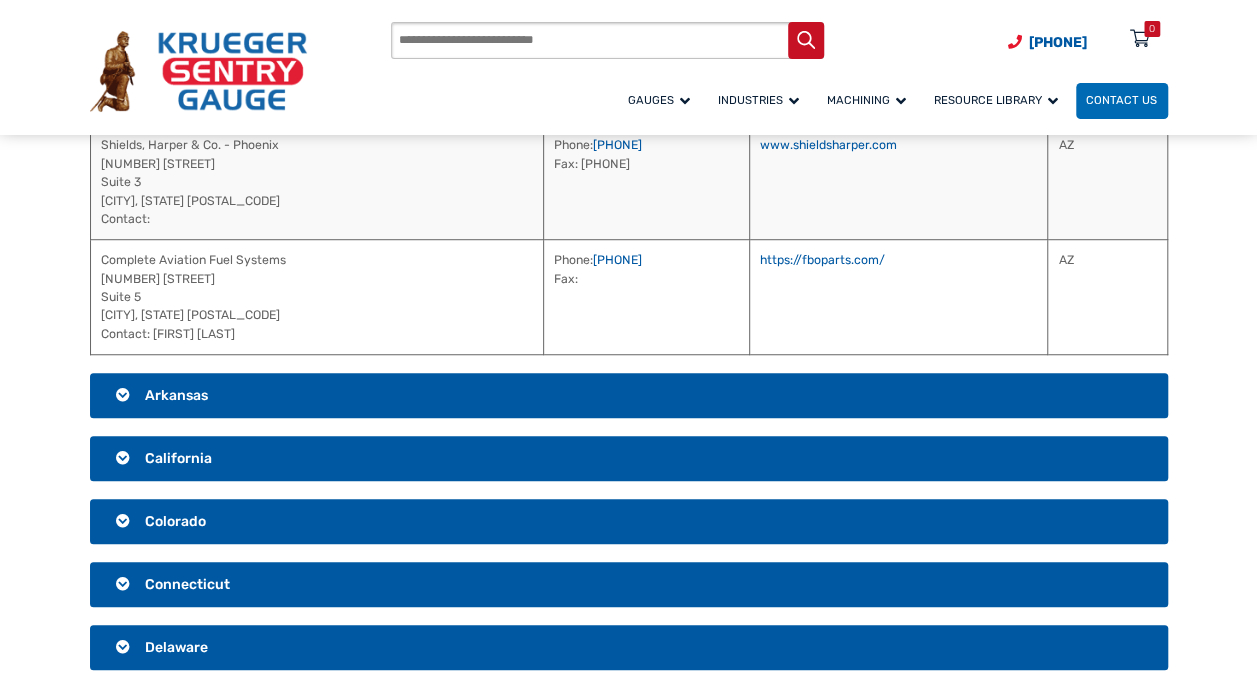 click on "Arkansas" at bounding box center [629, 396] 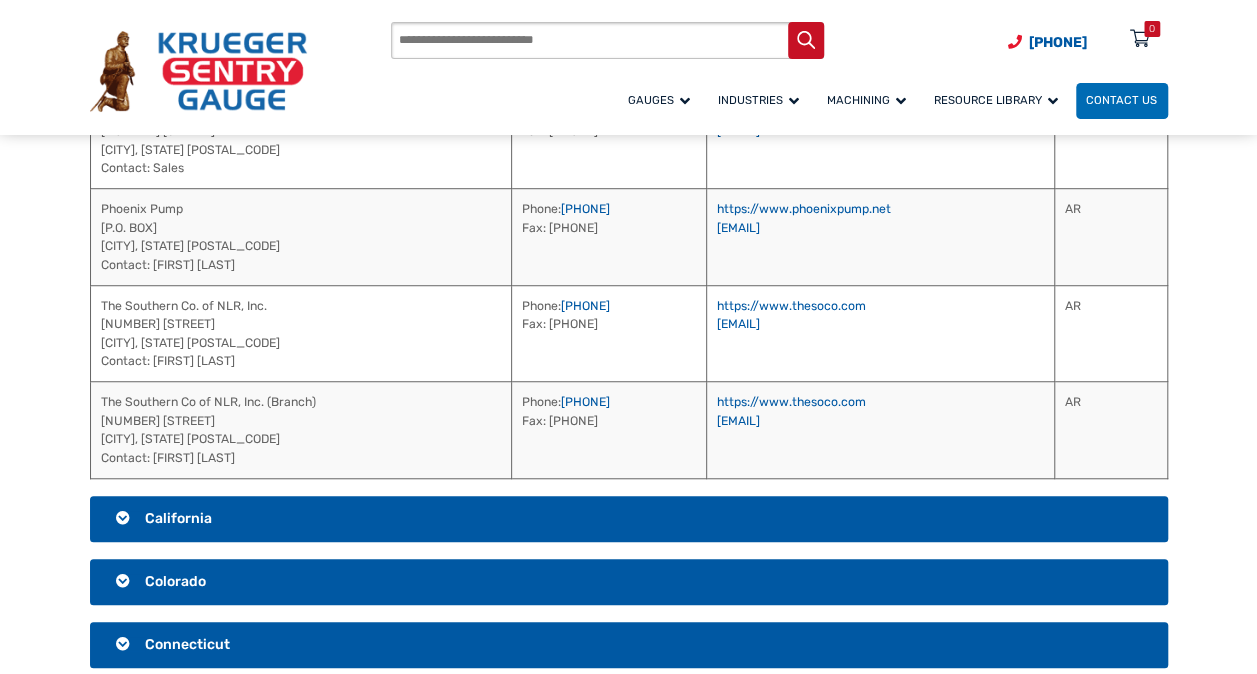 scroll, scrollTop: 664, scrollLeft: 0, axis: vertical 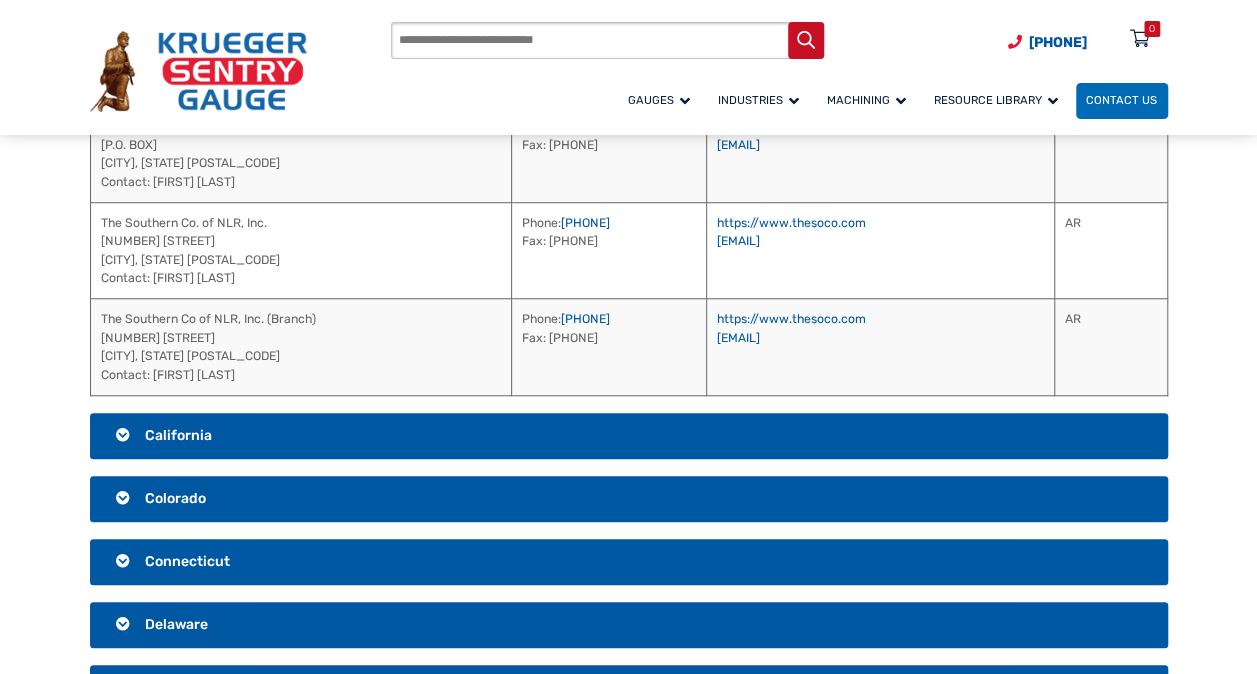 click on "California" at bounding box center (629, 436) 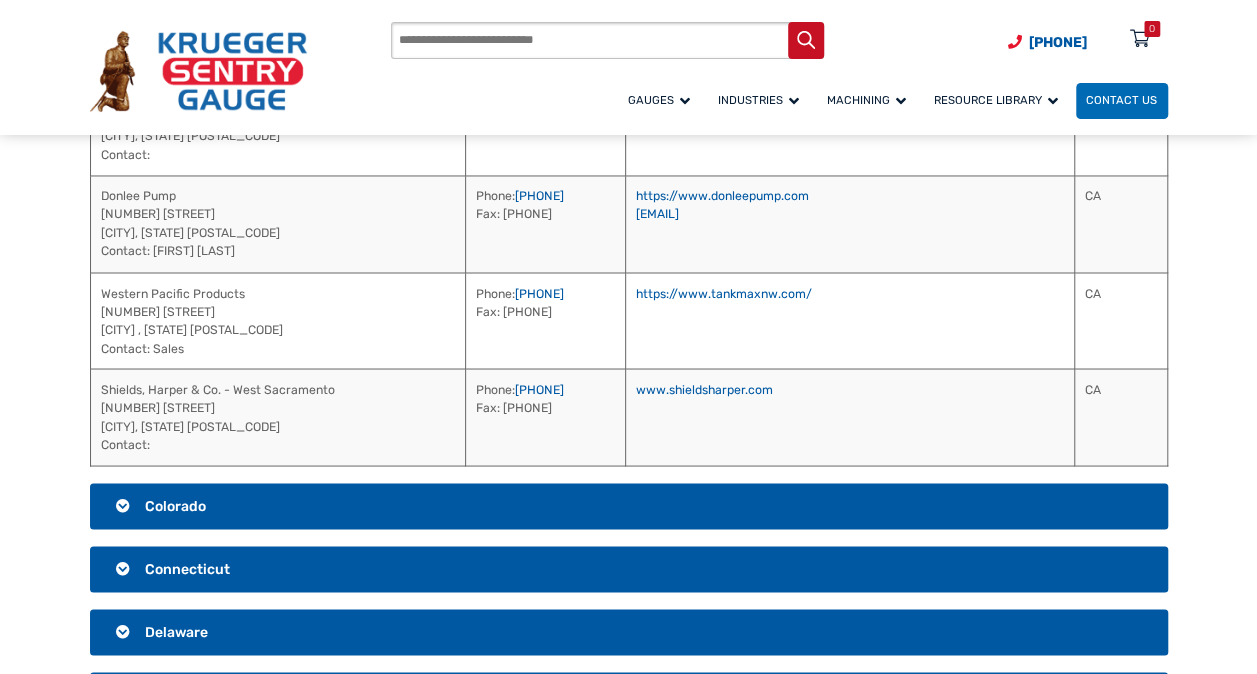 scroll, scrollTop: 1646, scrollLeft: 0, axis: vertical 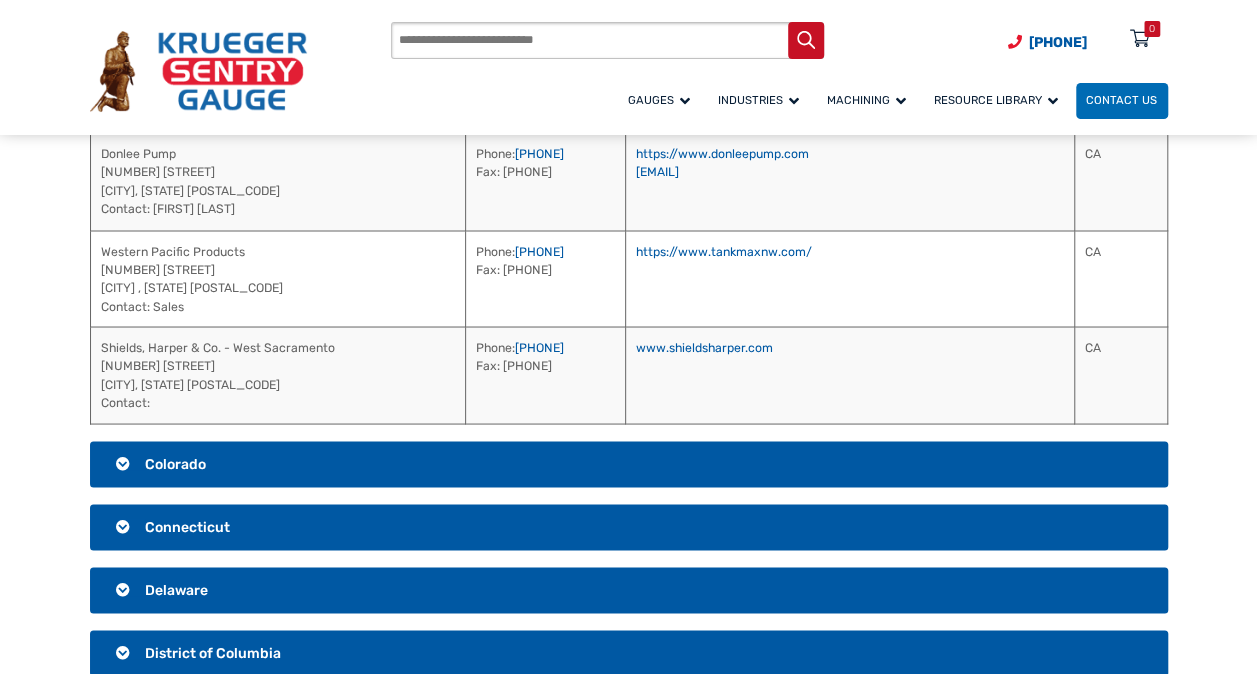 click on "Colorado" at bounding box center [629, 464] 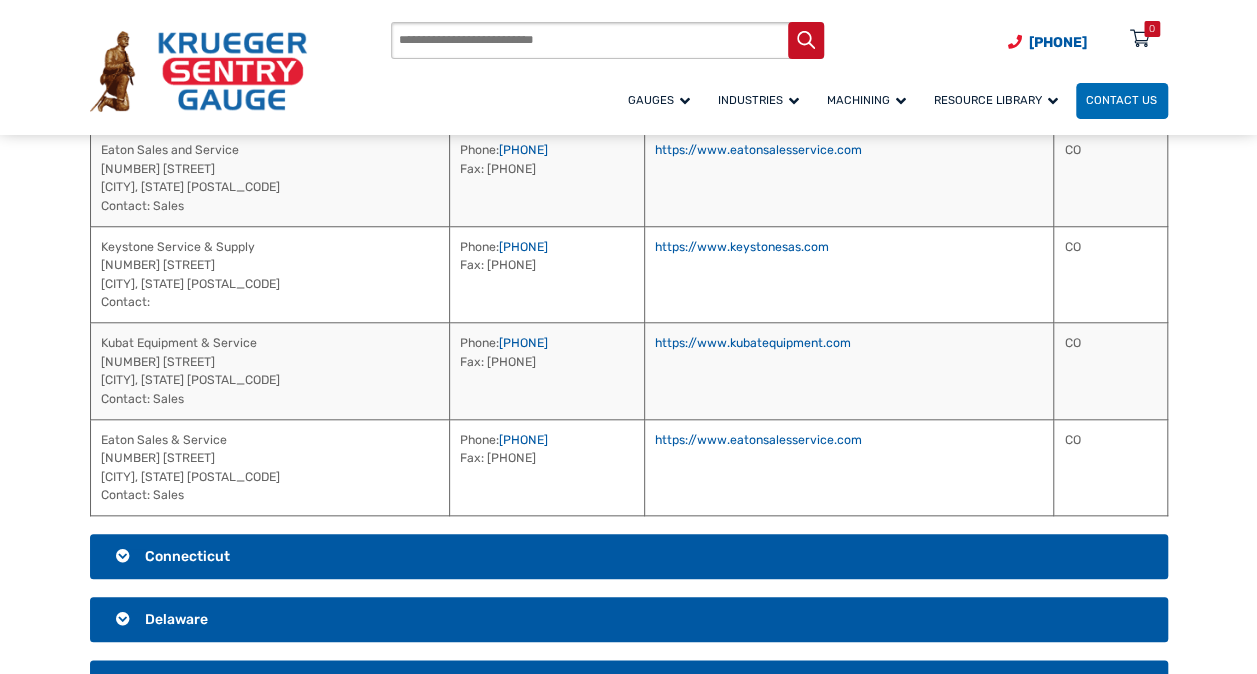 scroll, scrollTop: 811, scrollLeft: 0, axis: vertical 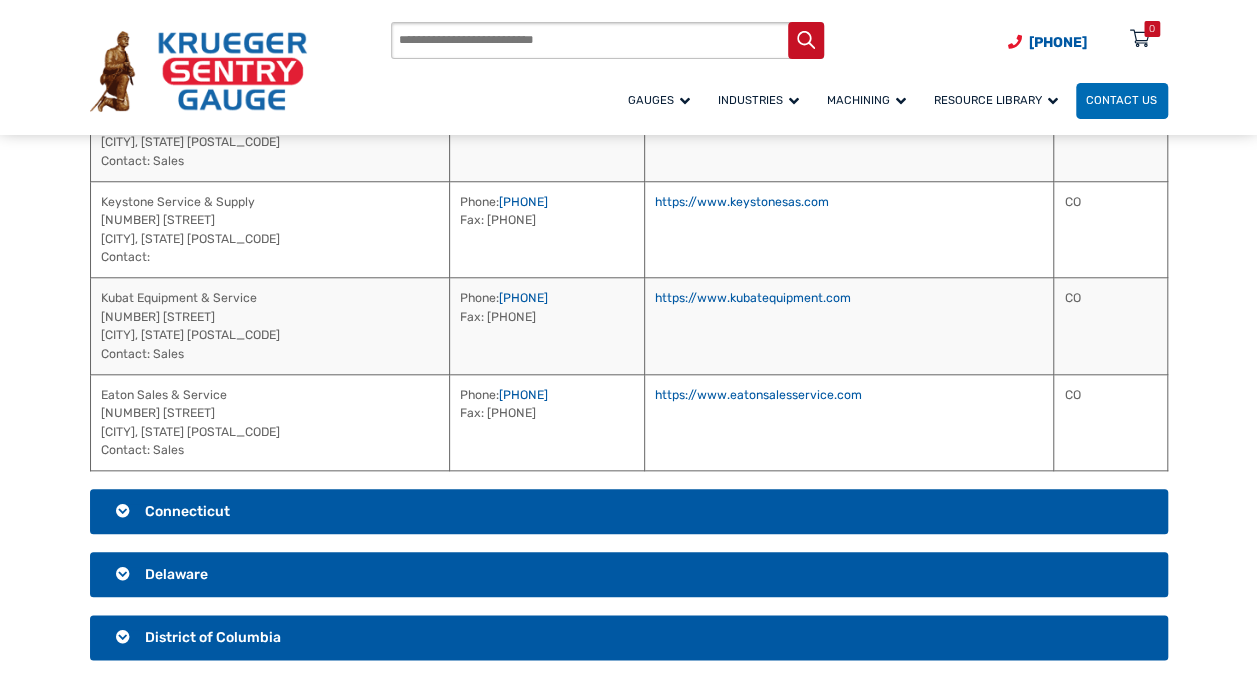 click on "Connecticut" at bounding box center (629, 512) 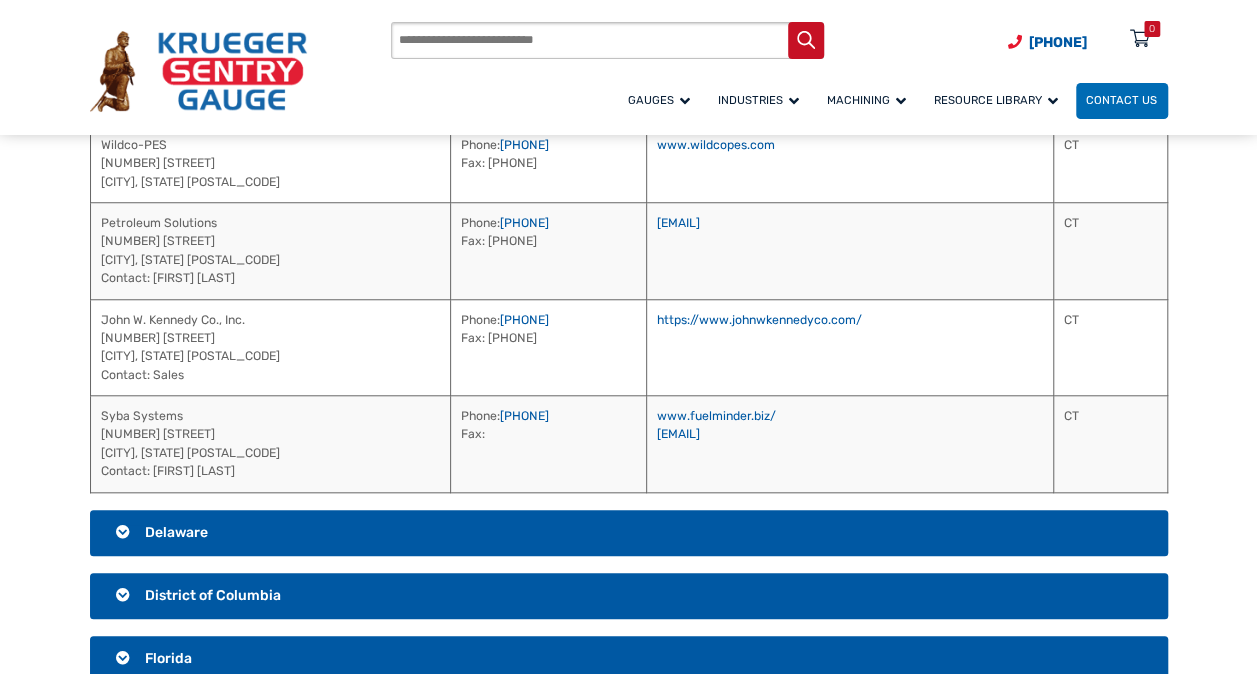 scroll, scrollTop: 794, scrollLeft: 0, axis: vertical 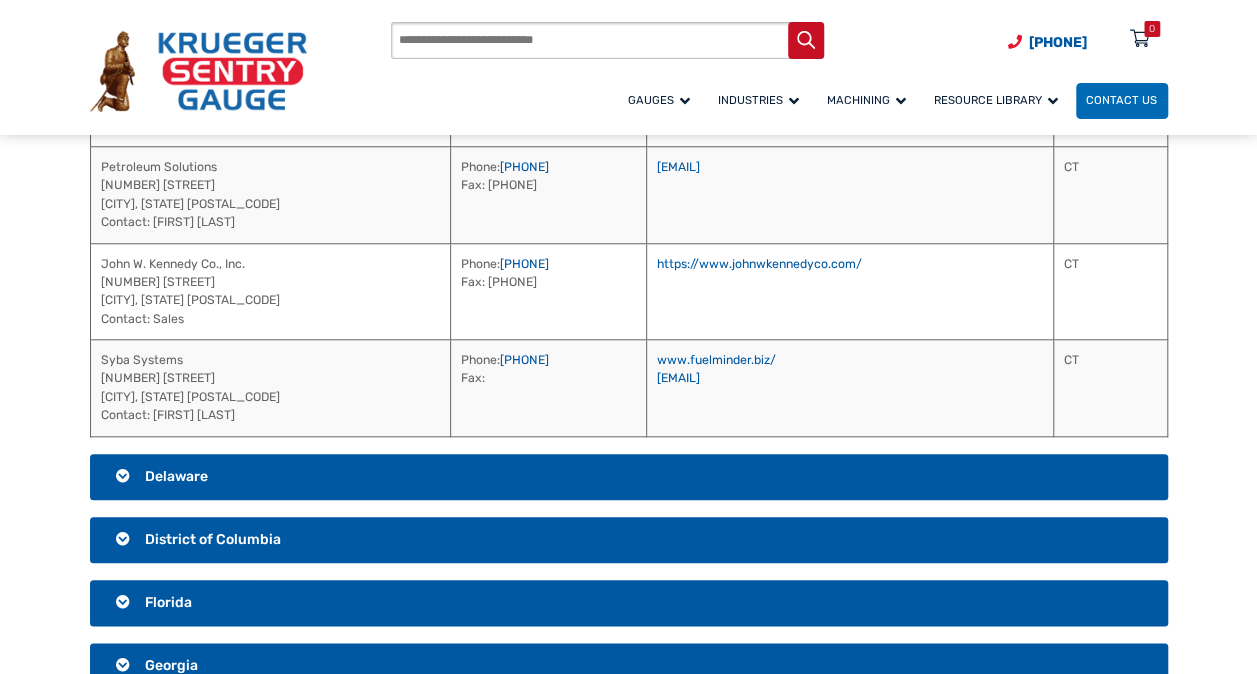 click on "Delaware" at bounding box center [629, 477] 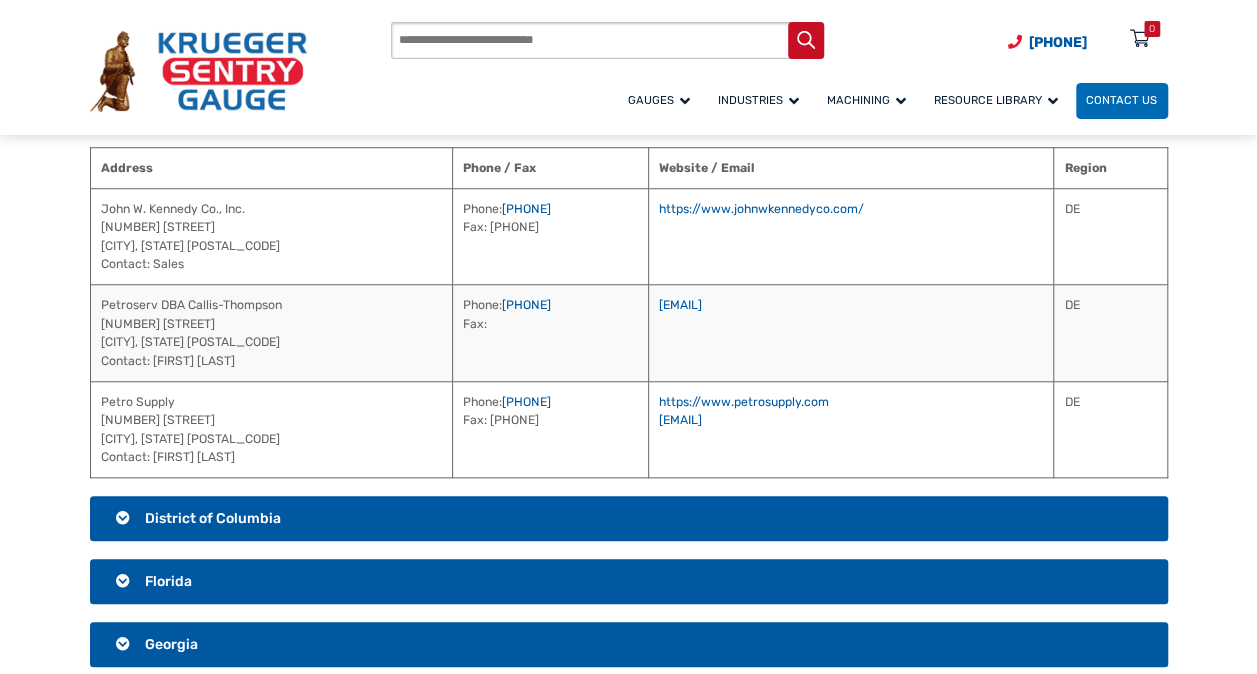 scroll, scrollTop: 694, scrollLeft: 0, axis: vertical 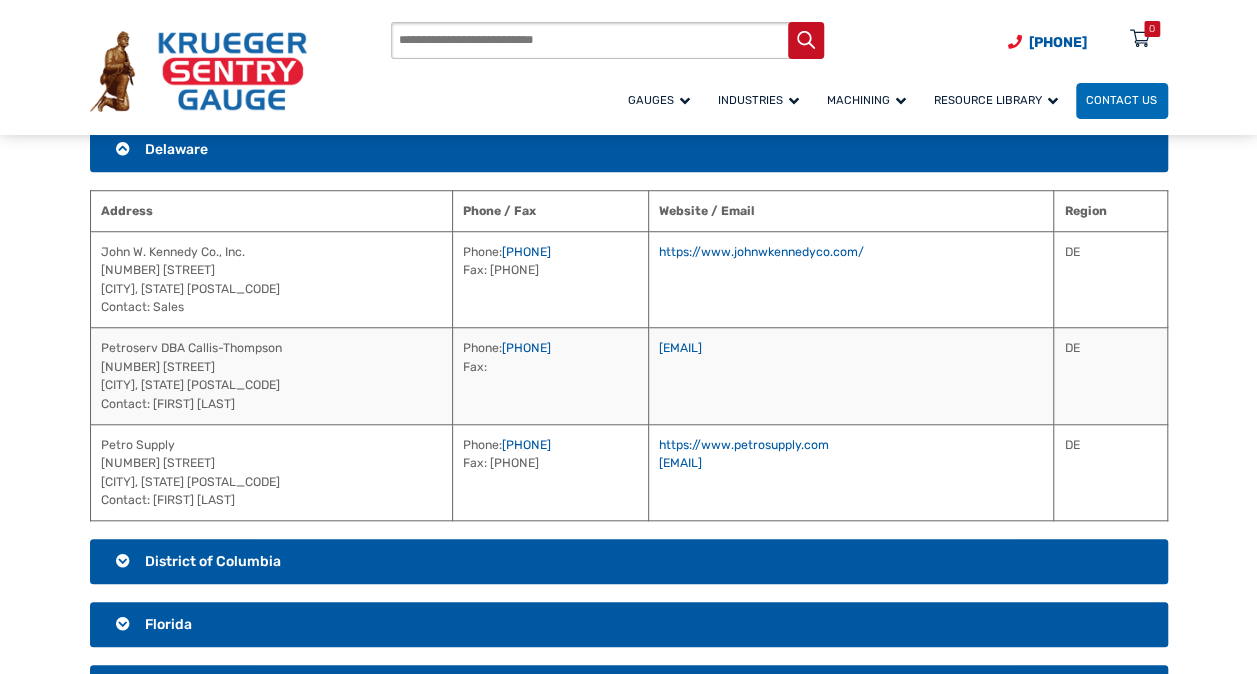 click on "District of Columbia" at bounding box center (629, 562) 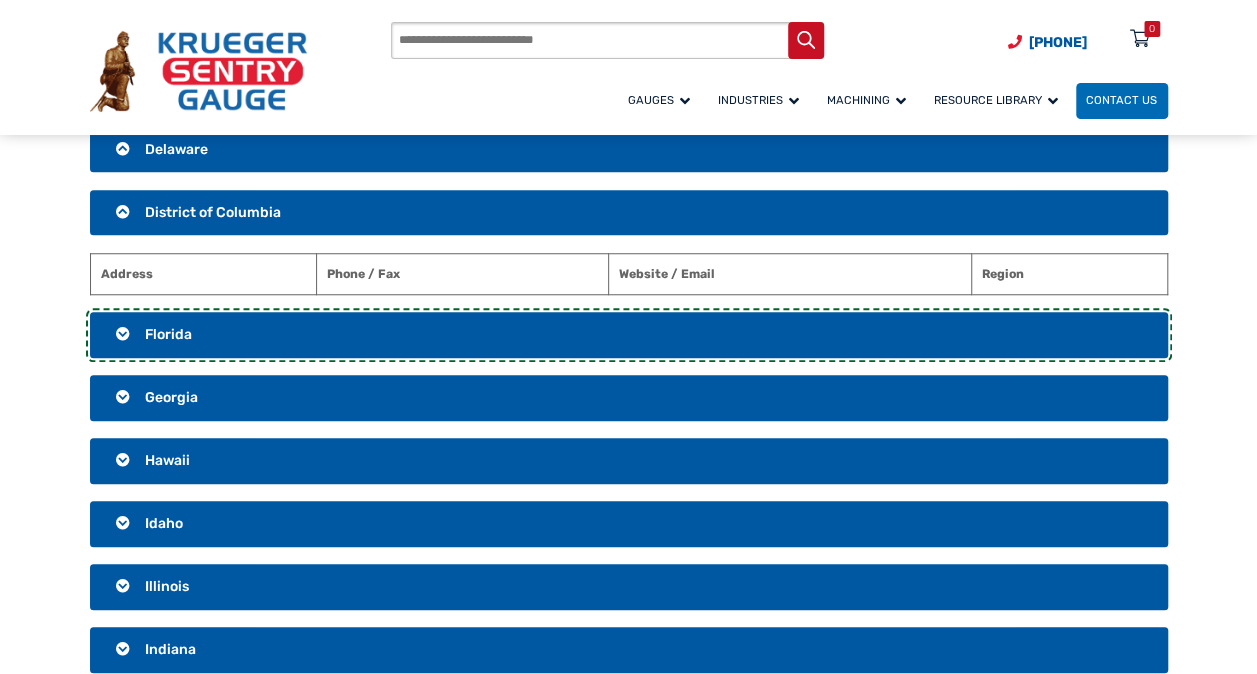click on "Florida" at bounding box center [629, 335] 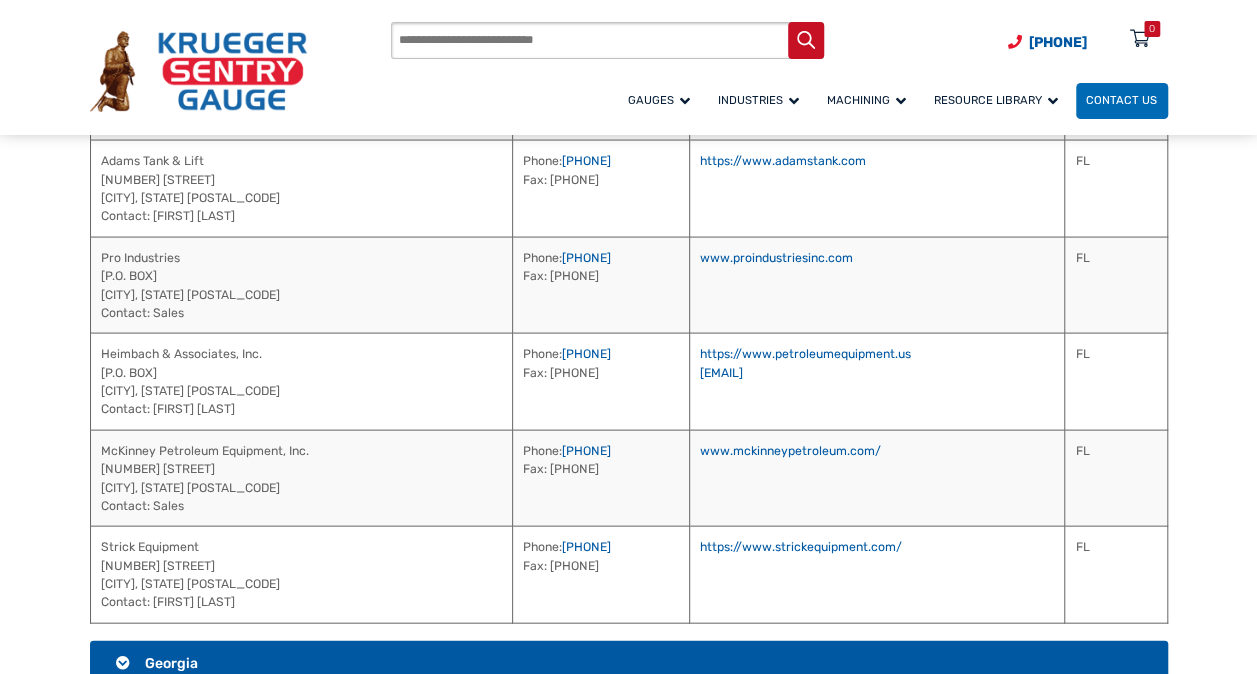 scroll, scrollTop: 1994, scrollLeft: 0, axis: vertical 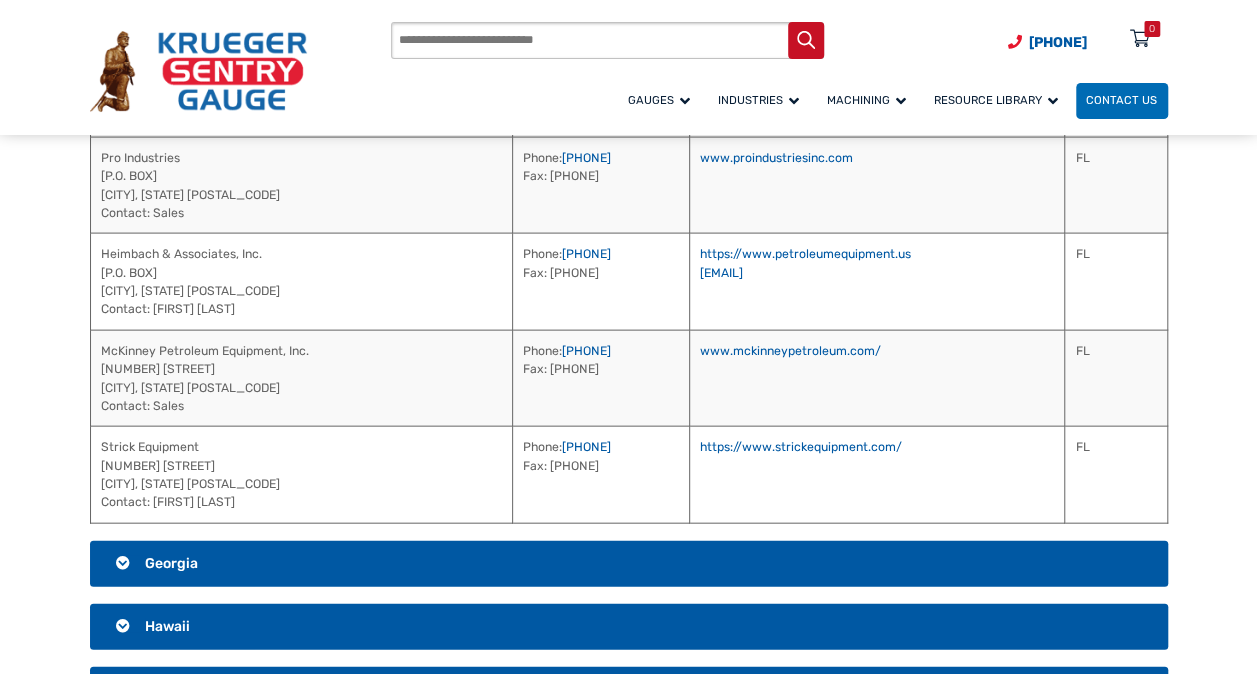 click on "Georgia" at bounding box center [629, 564] 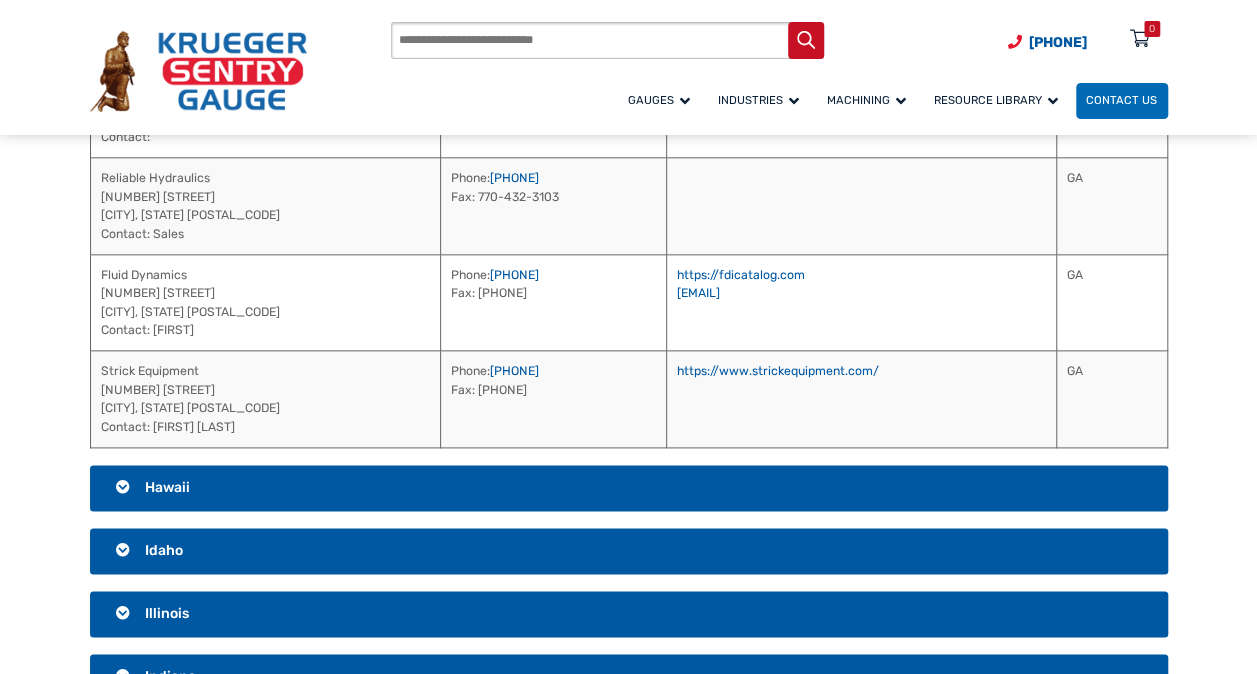 scroll, scrollTop: 1059, scrollLeft: 0, axis: vertical 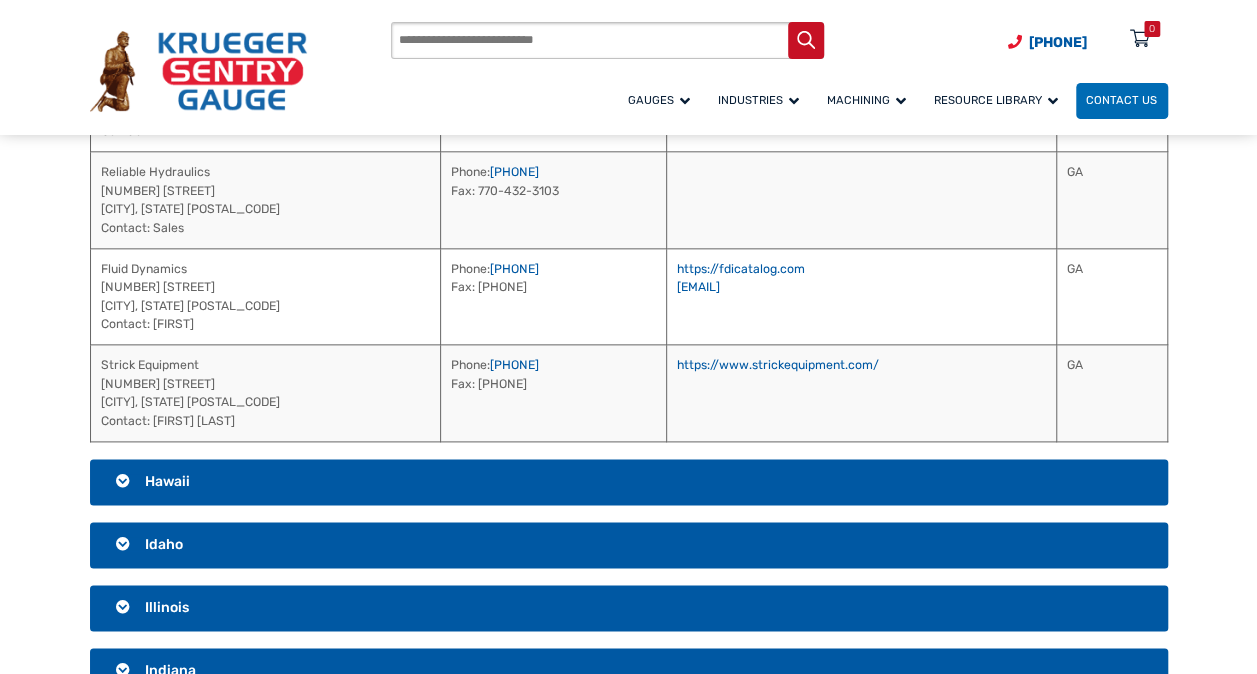click on "Hawaii" at bounding box center (629, 482) 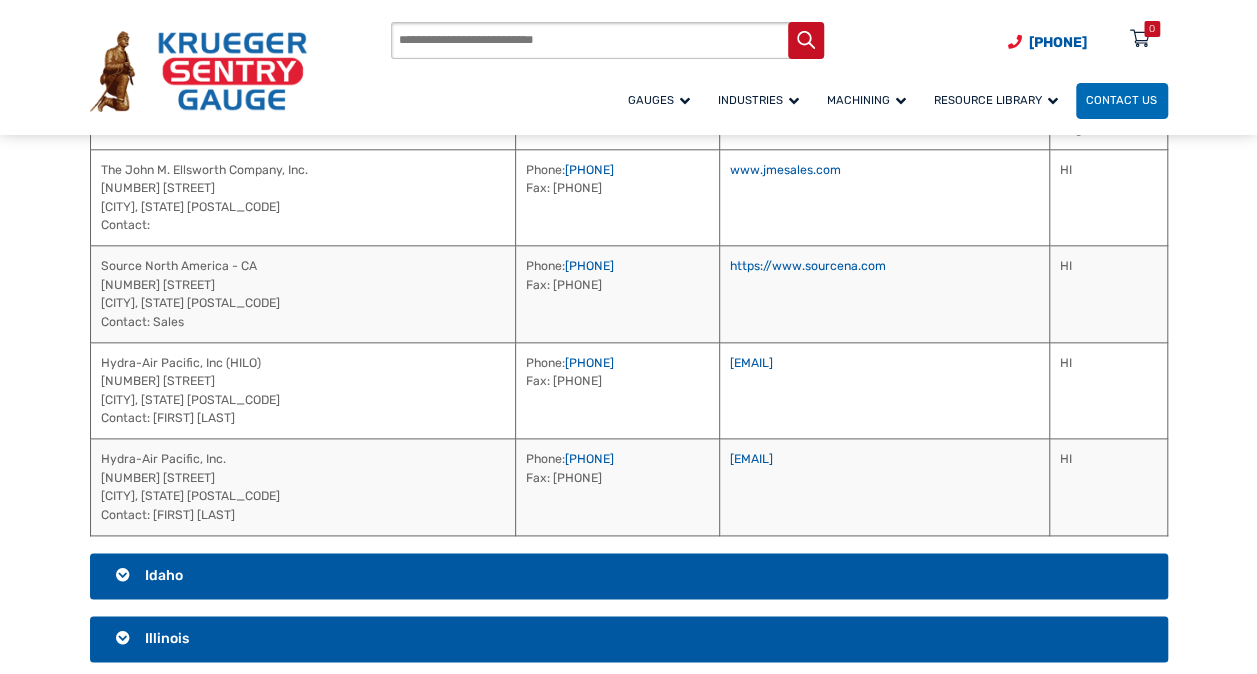 scroll, scrollTop: 1059, scrollLeft: 0, axis: vertical 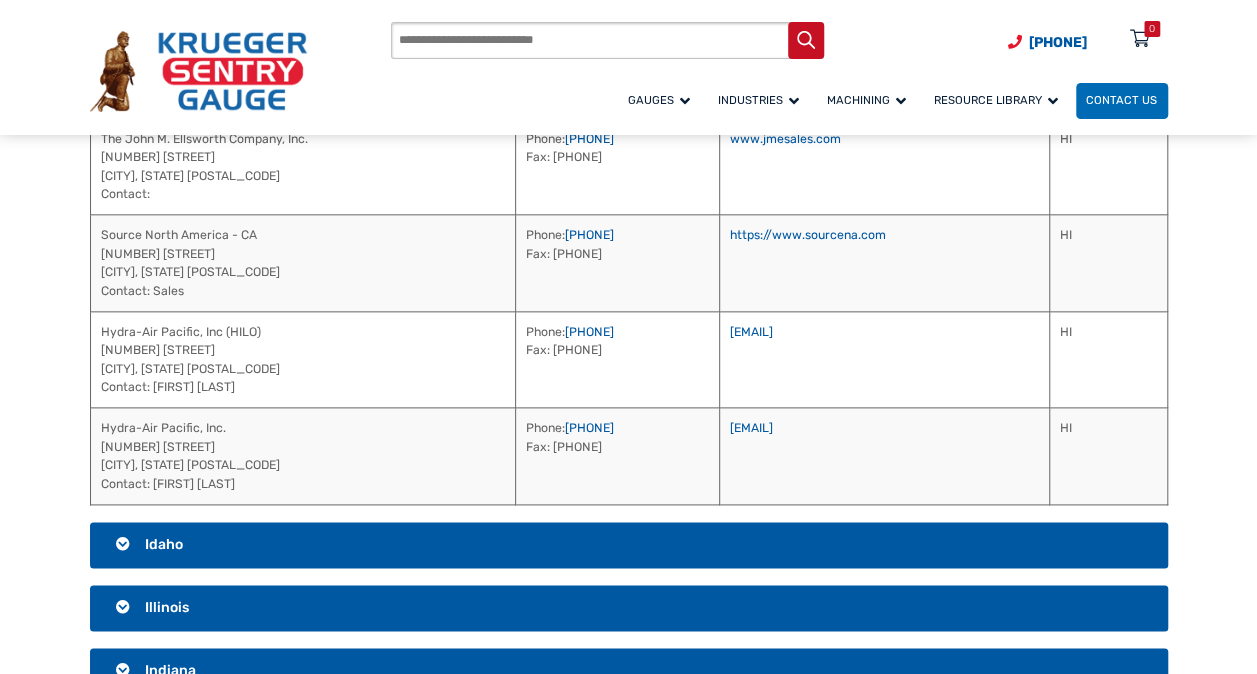 click on "Idaho" at bounding box center [629, 545] 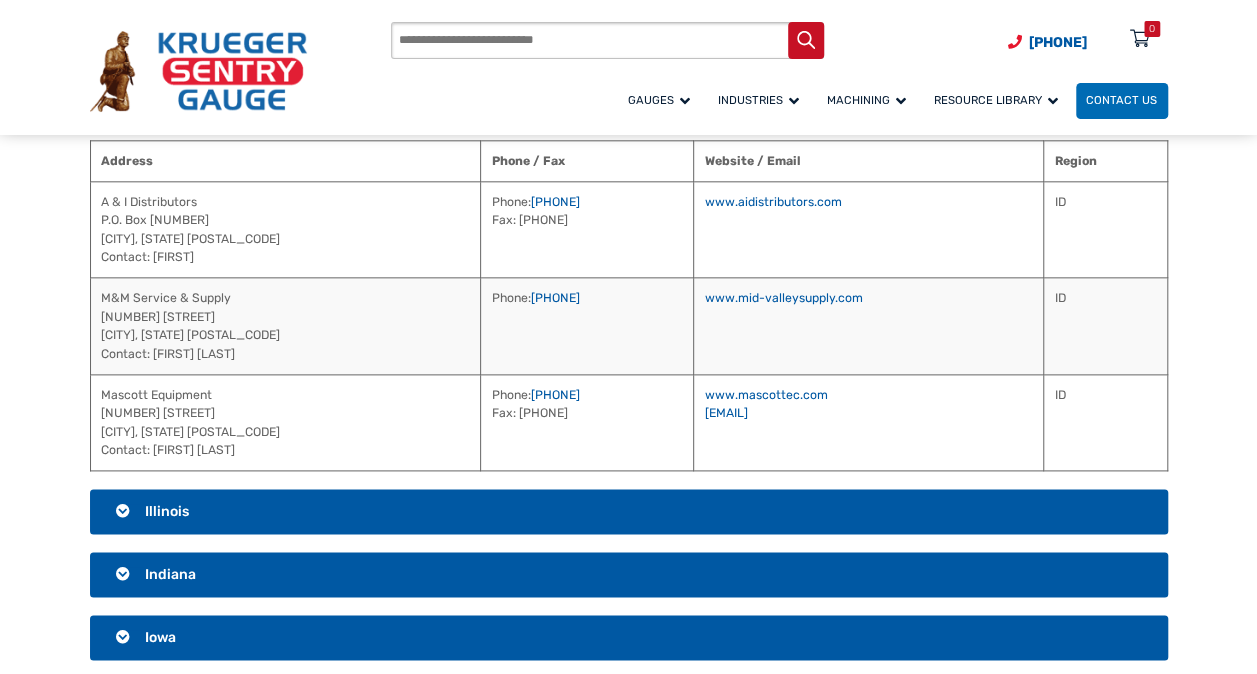 click on "Illinois" at bounding box center (167, 511) 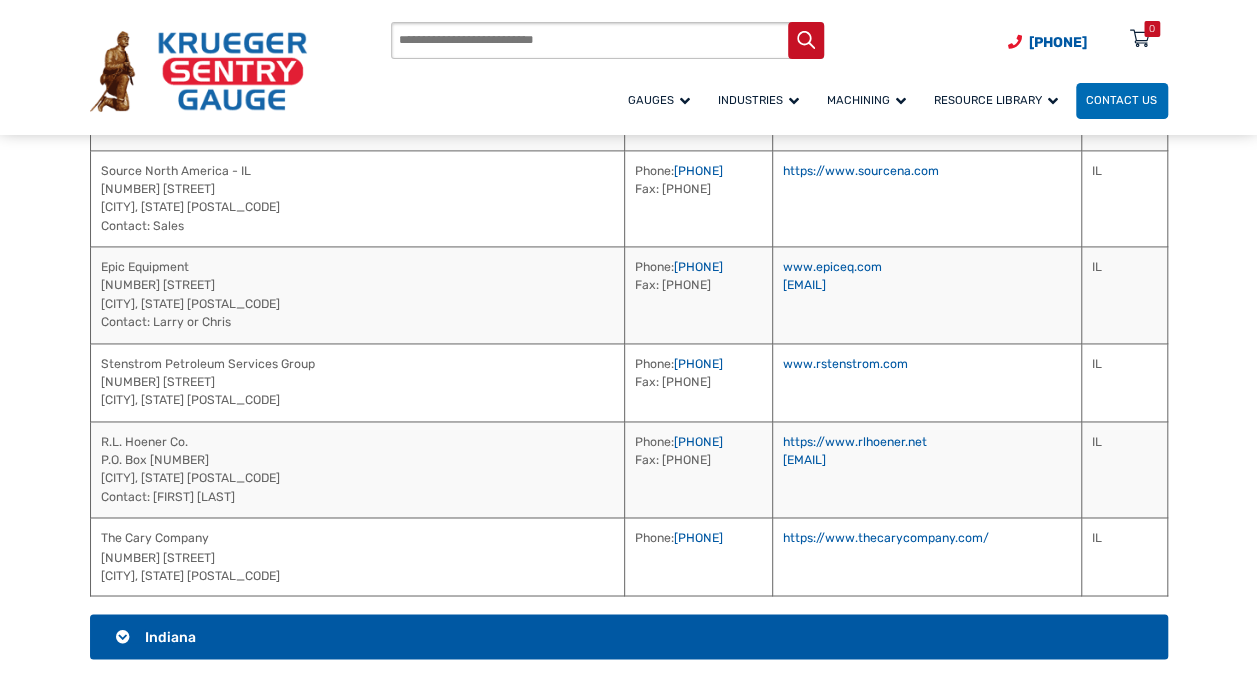 scroll, scrollTop: 1359, scrollLeft: 0, axis: vertical 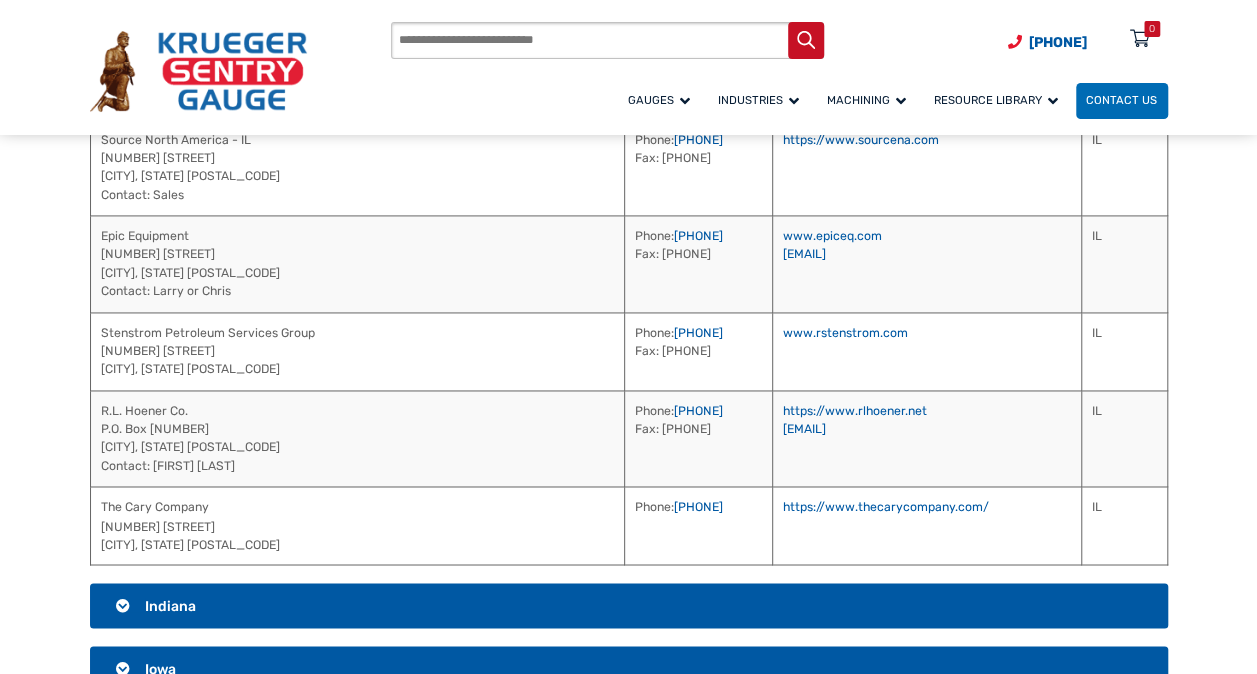 click on "Indiana" at bounding box center (629, 606) 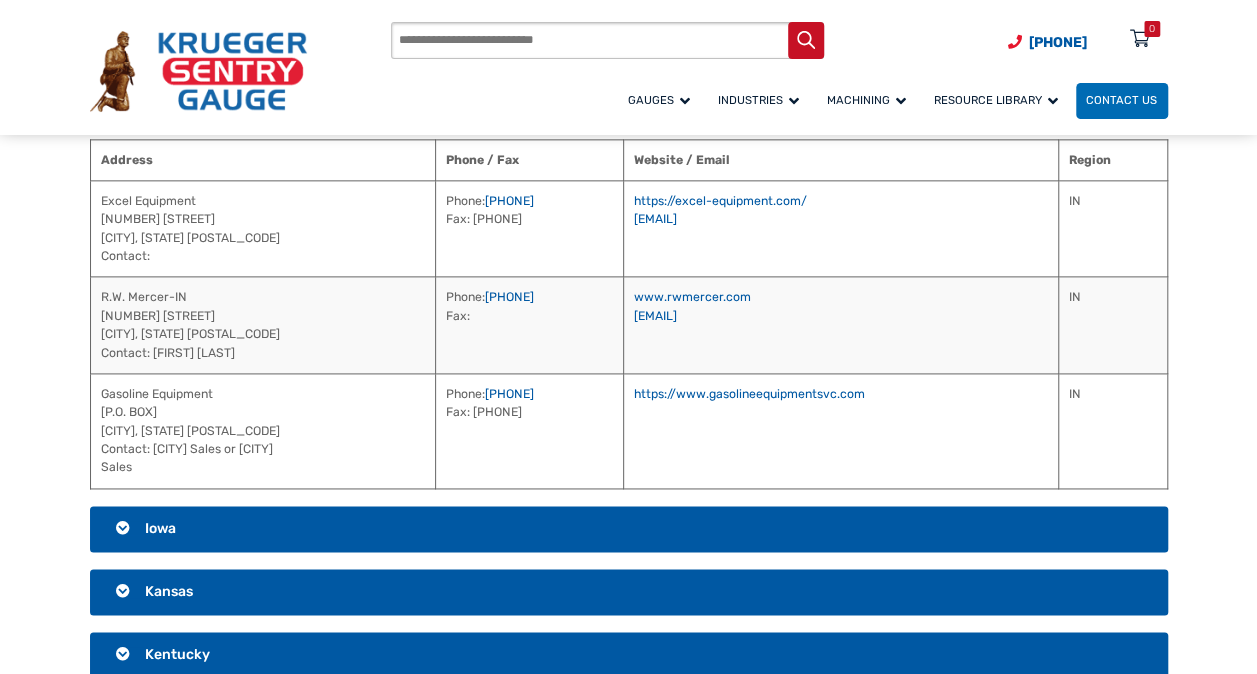 scroll, scrollTop: 1159, scrollLeft: 0, axis: vertical 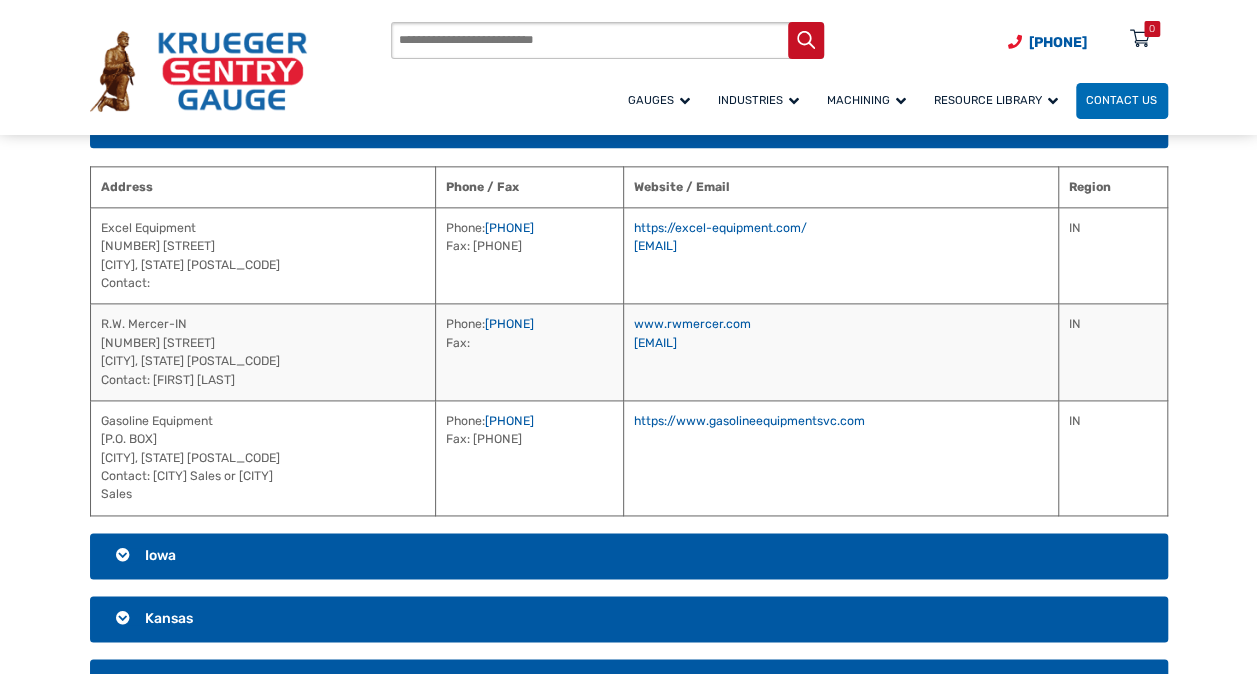 click on "Iowa" at bounding box center (160, 555) 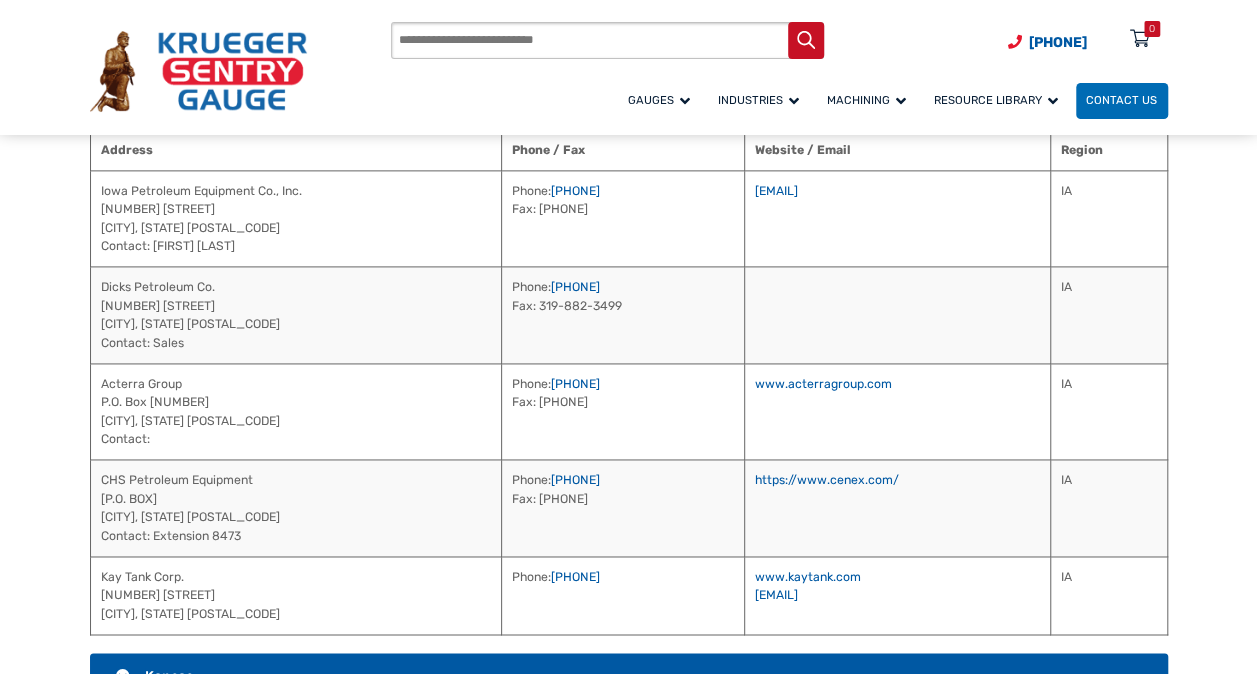 scroll, scrollTop: 1359, scrollLeft: 0, axis: vertical 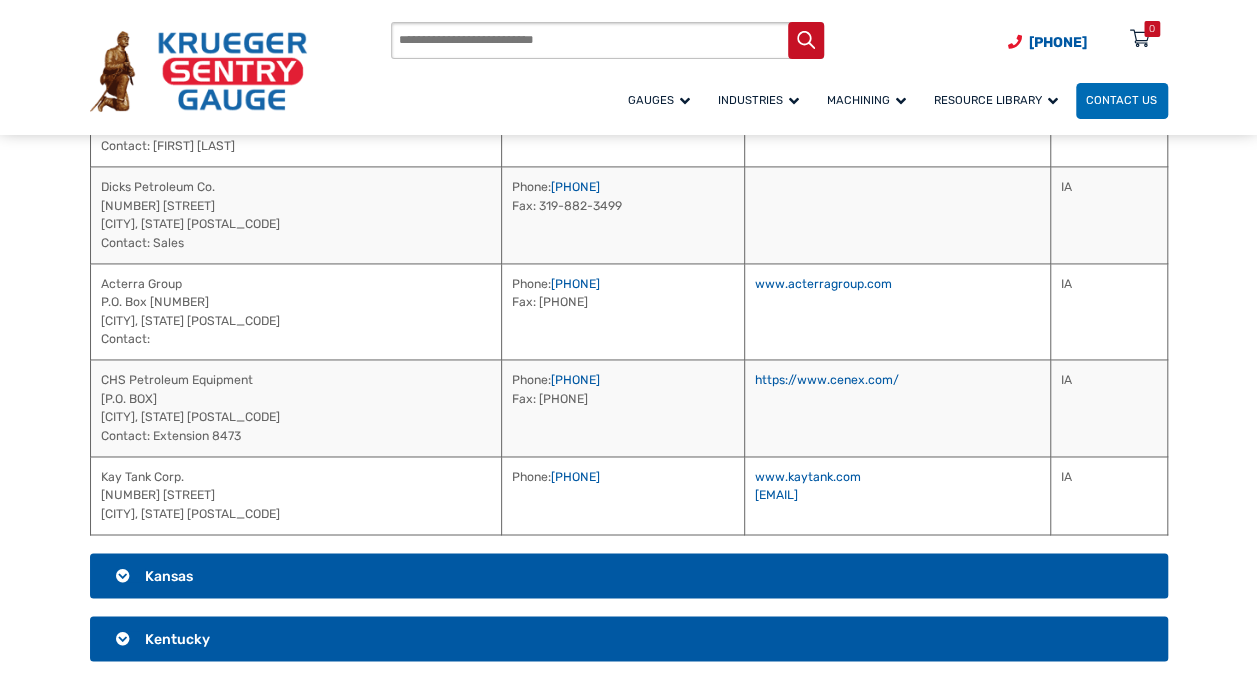 click on "Kansas" at bounding box center (629, 576) 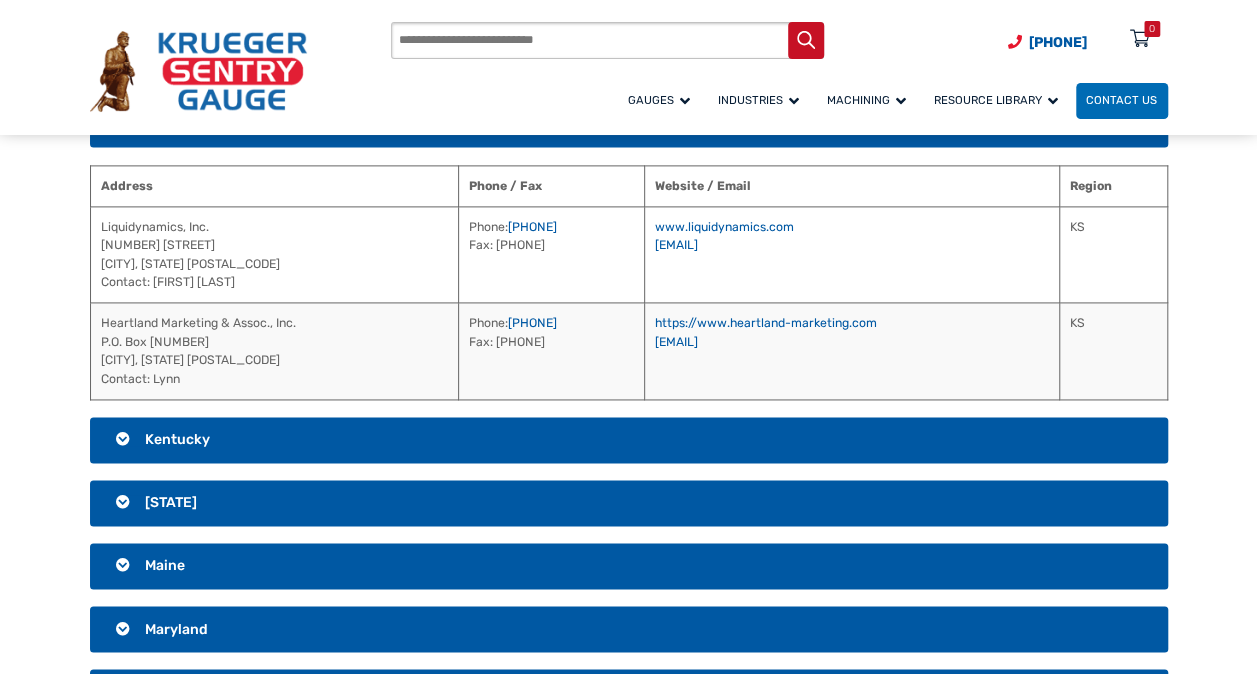 scroll, scrollTop: 1259, scrollLeft: 0, axis: vertical 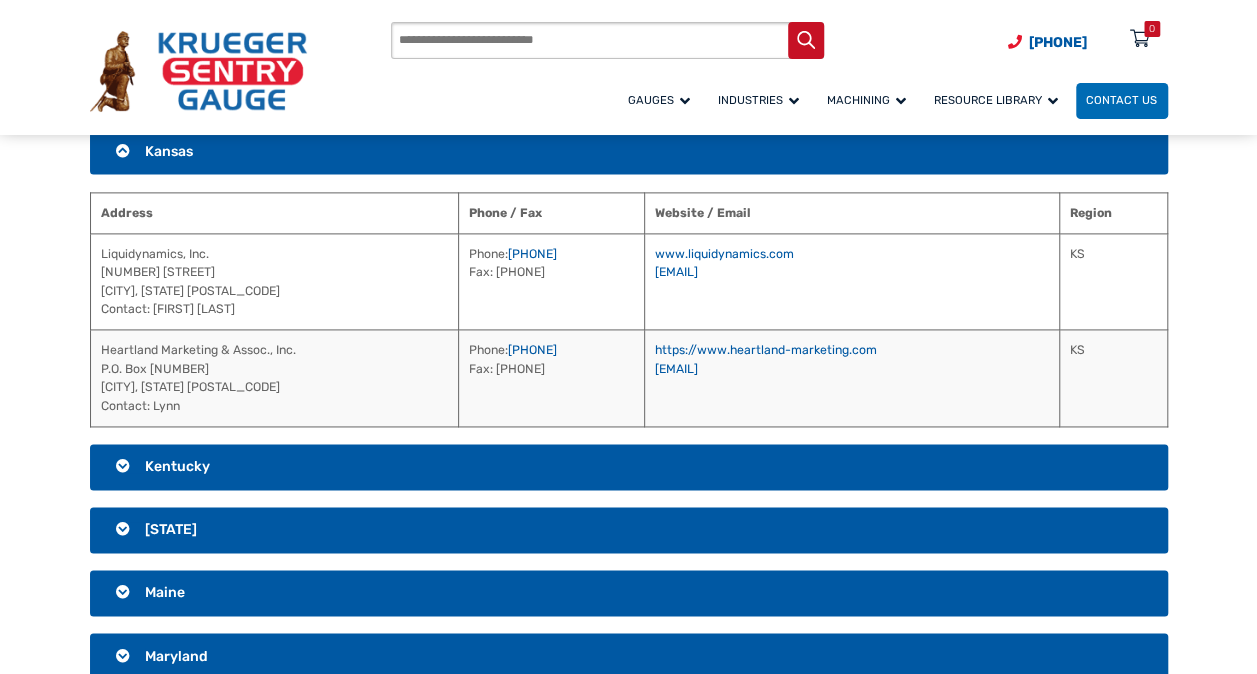 click on "Kentucky" at bounding box center [177, 466] 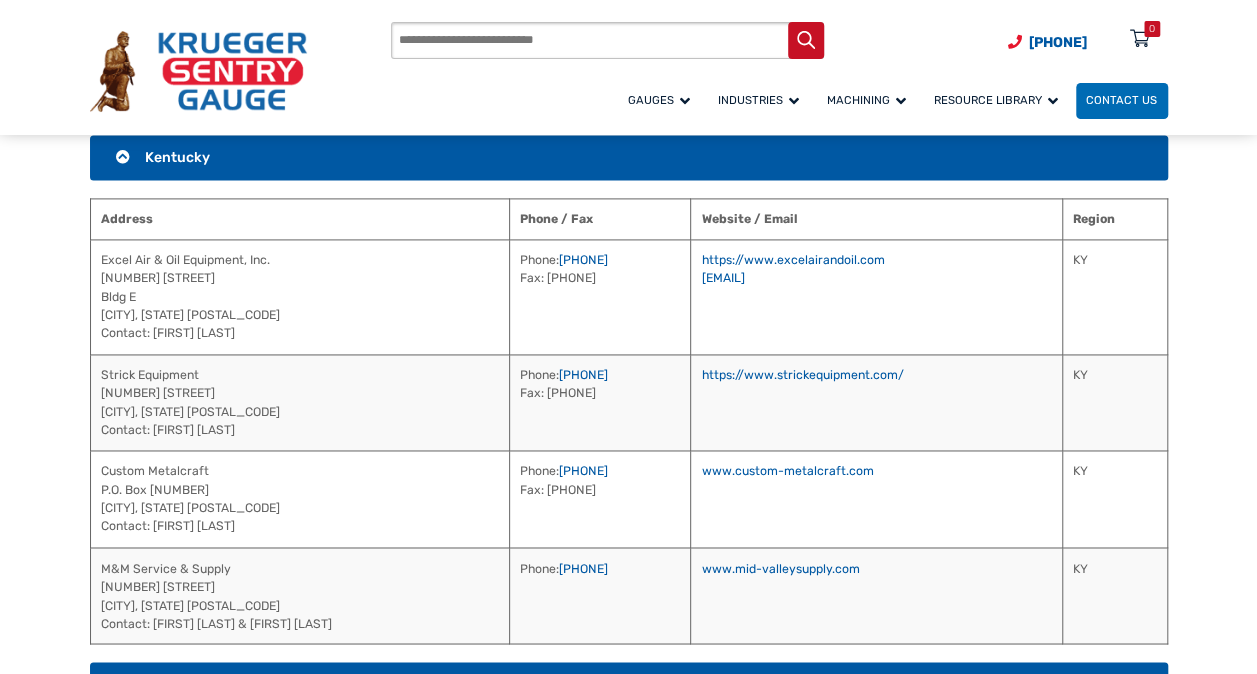 scroll, scrollTop: 1359, scrollLeft: 0, axis: vertical 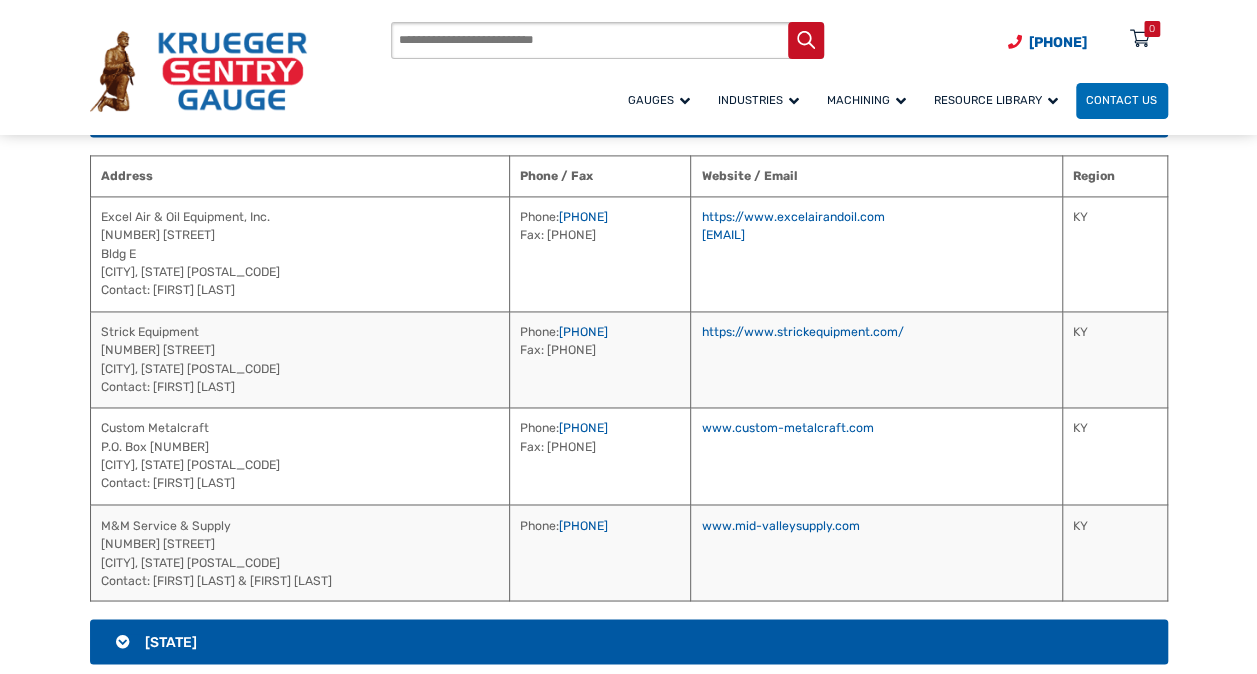 click on "[STATE]" at bounding box center (629, 642) 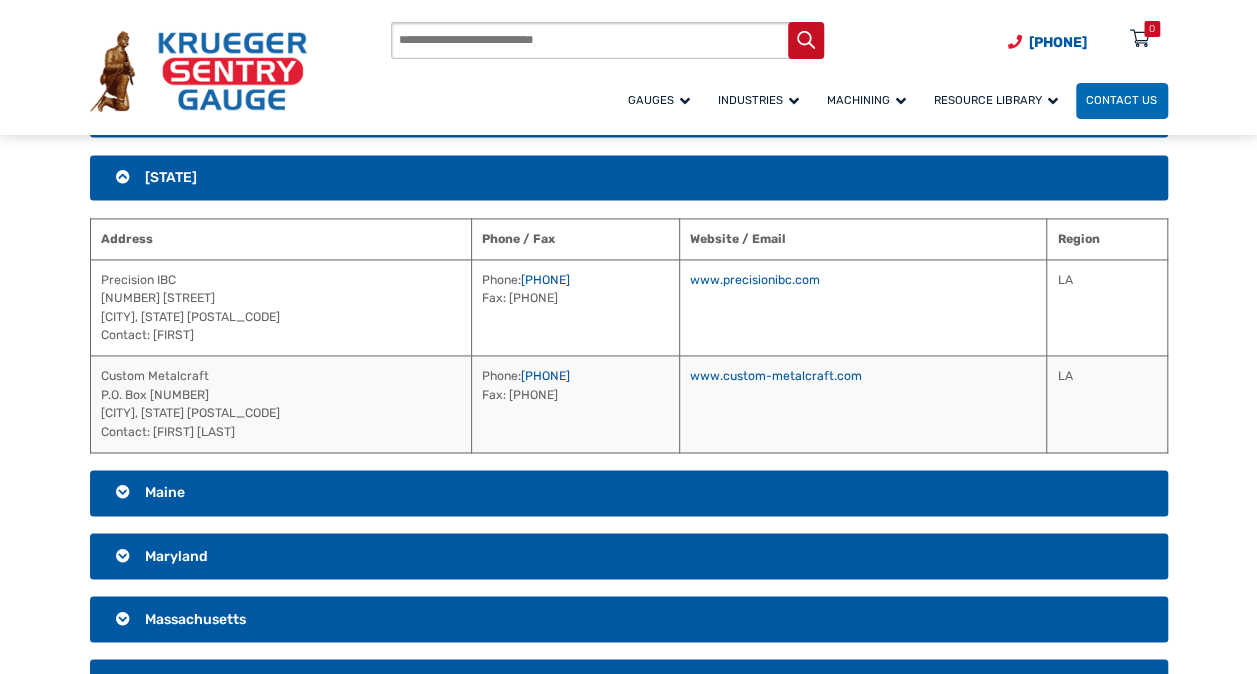 click on "Maine" at bounding box center [165, 492] 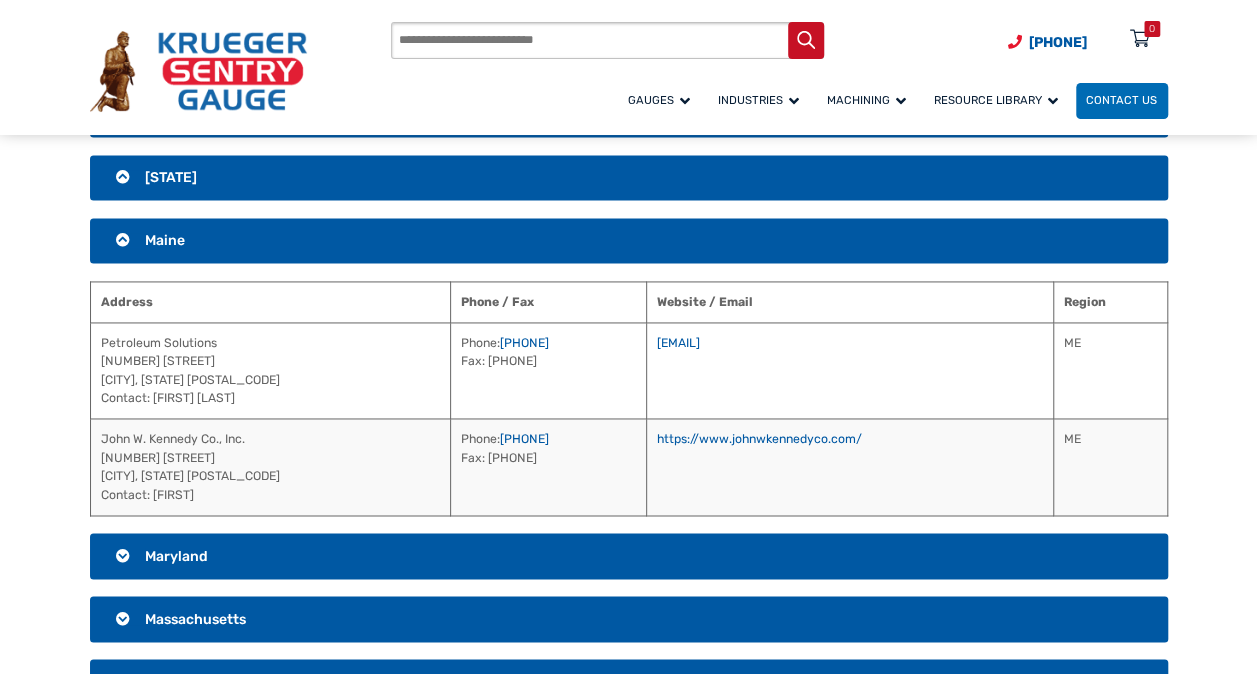click on "Maryland" at bounding box center [176, 555] 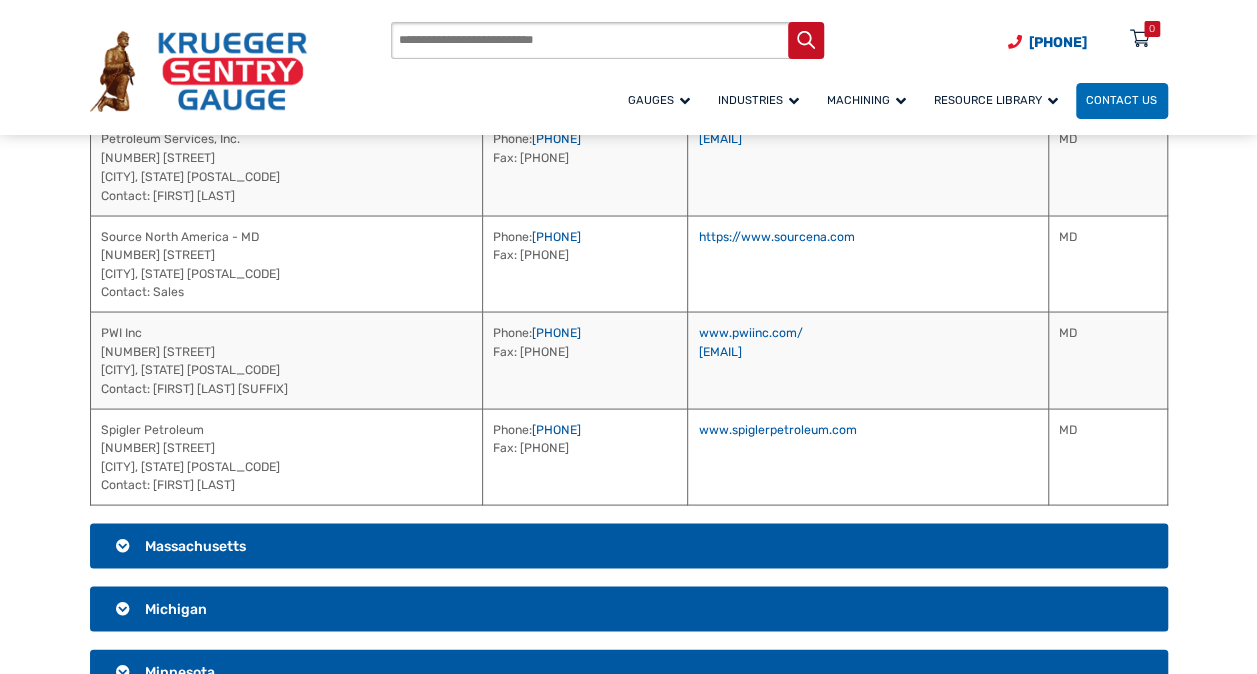 scroll, scrollTop: 1759, scrollLeft: 0, axis: vertical 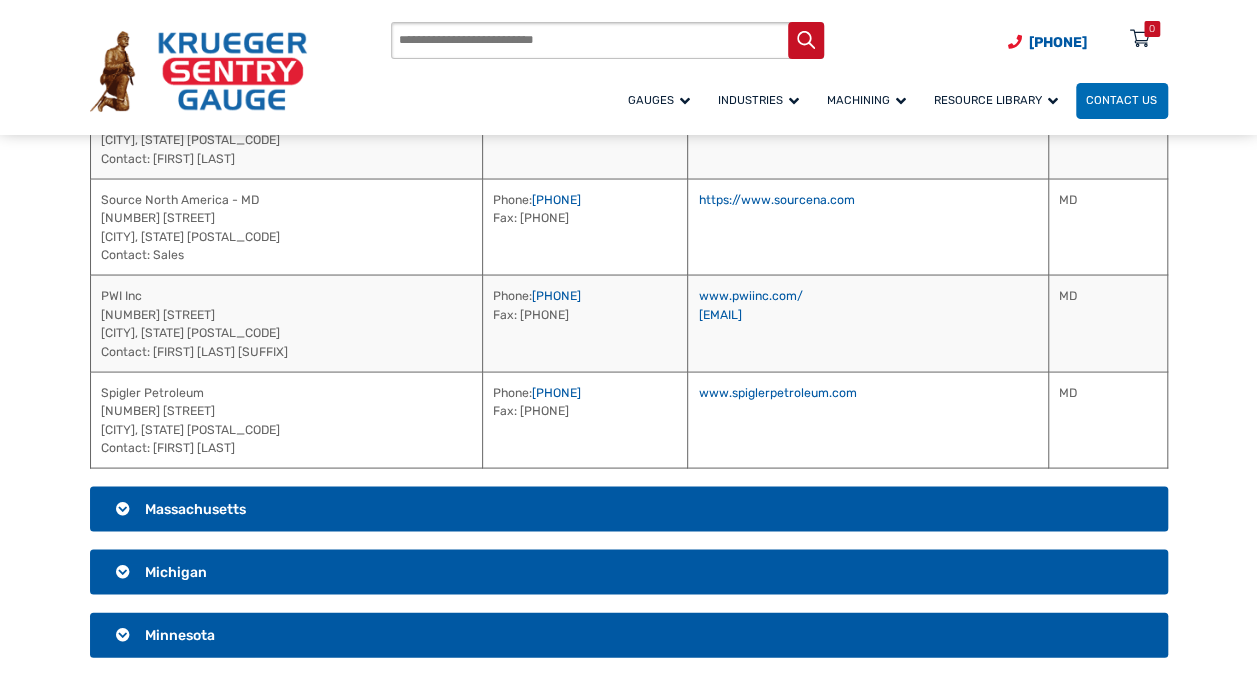 click on "Massachusetts" at bounding box center [195, 508] 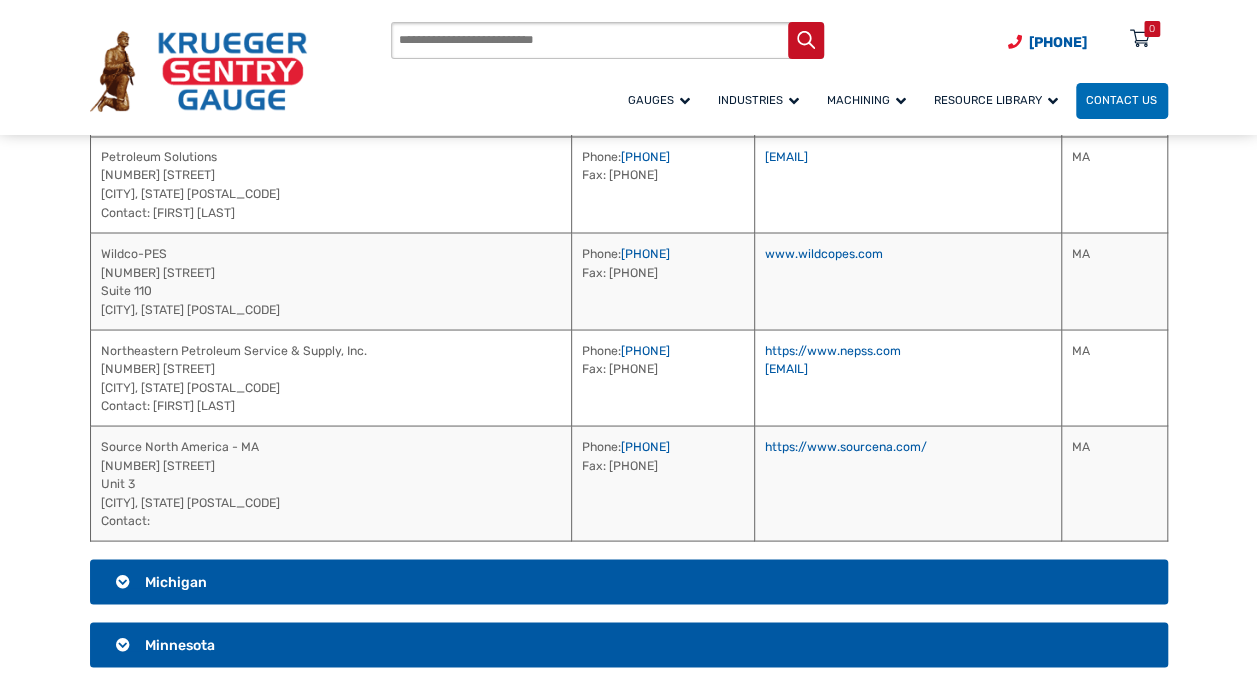 scroll, scrollTop: 1640, scrollLeft: 0, axis: vertical 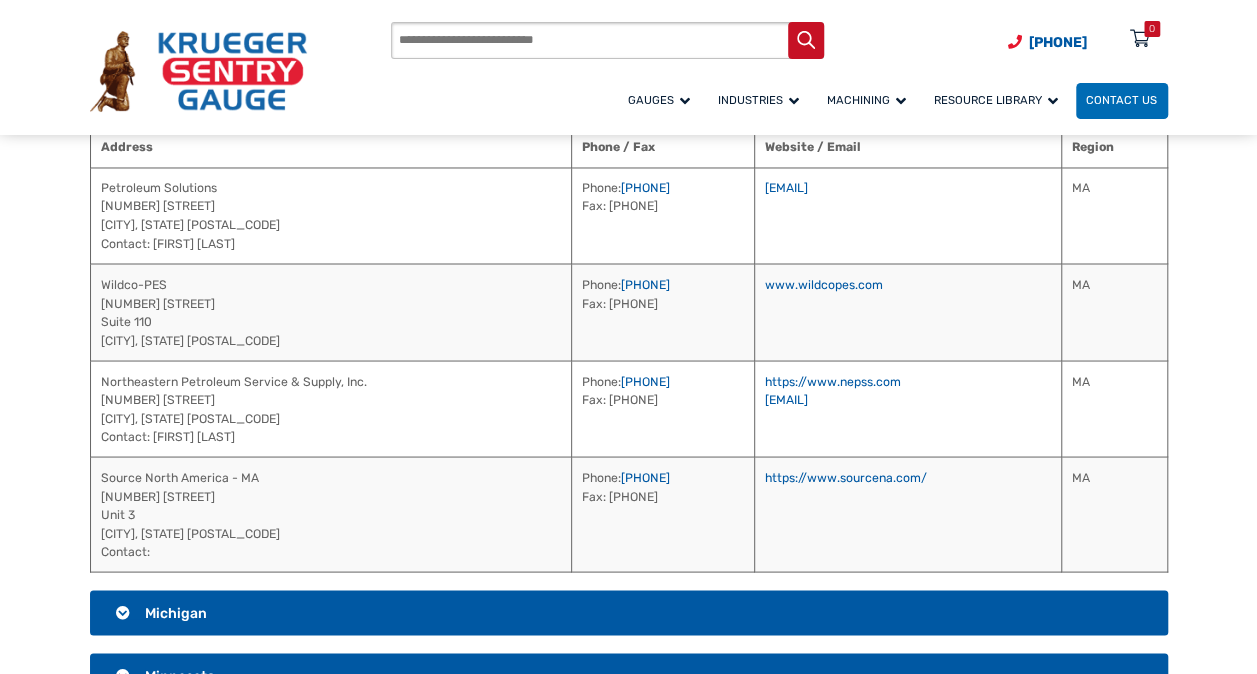 click on "Michigan" at bounding box center (629, 613) 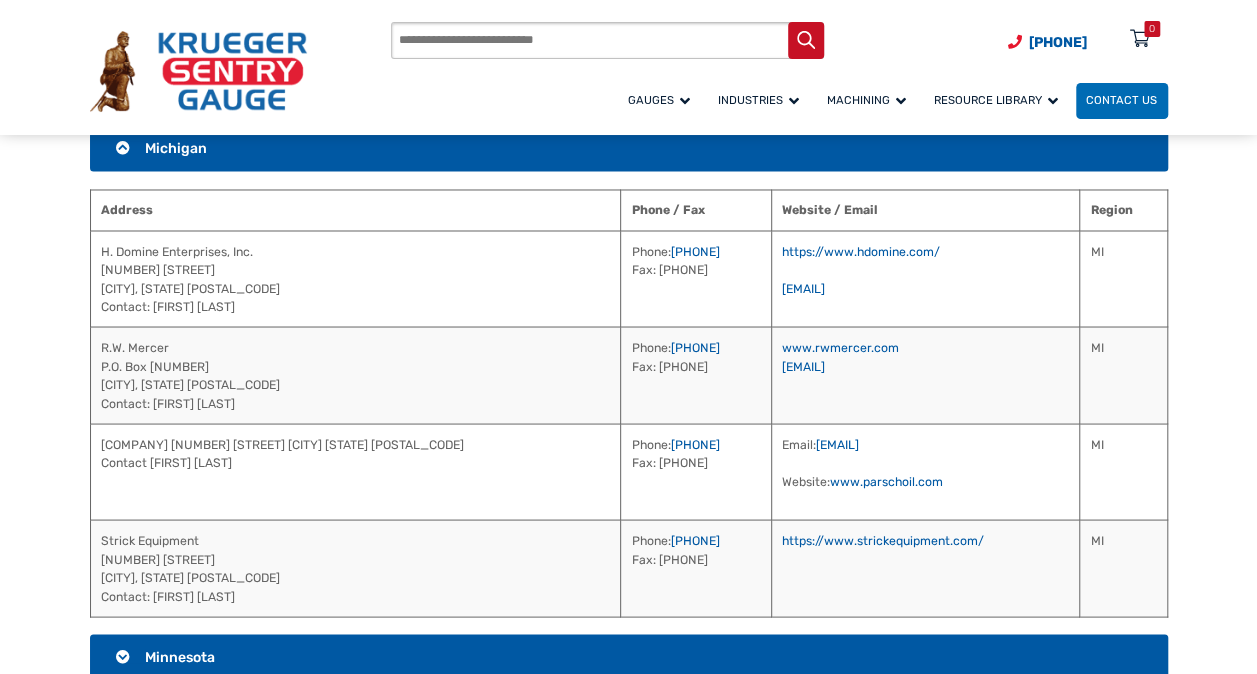 drag, startPoint x: 166, startPoint y: 639, endPoint x: 170, endPoint y: 608, distance: 31.257 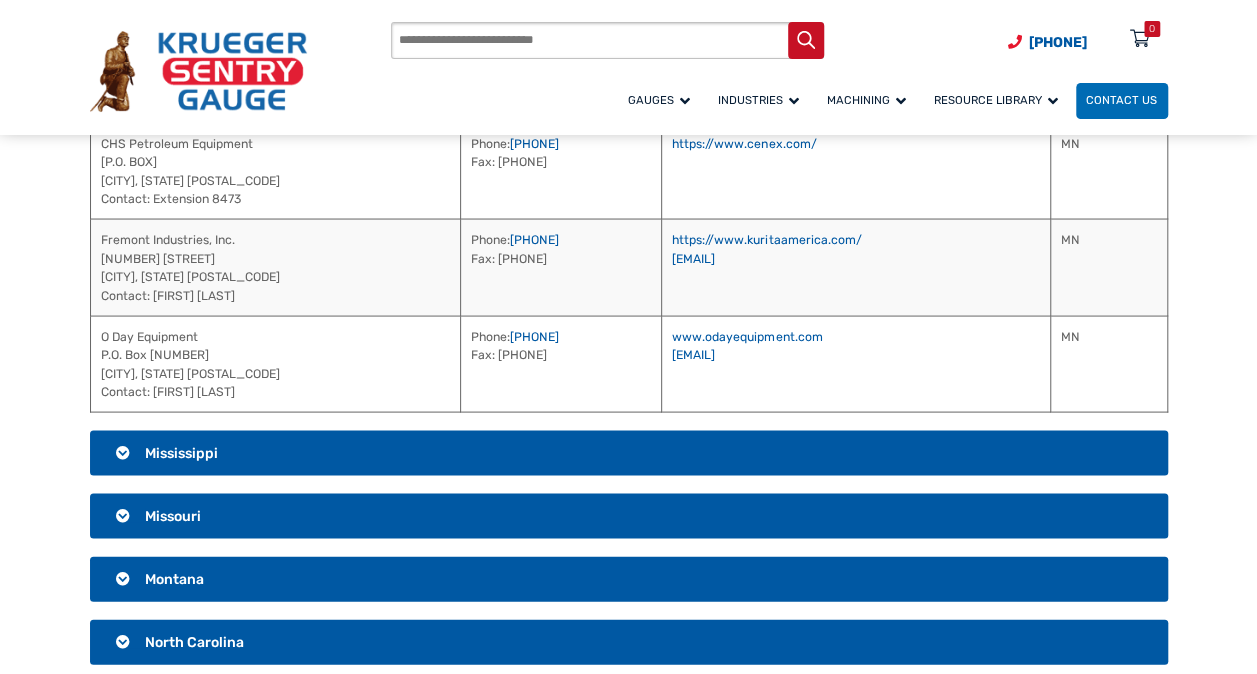 scroll, scrollTop: 1840, scrollLeft: 0, axis: vertical 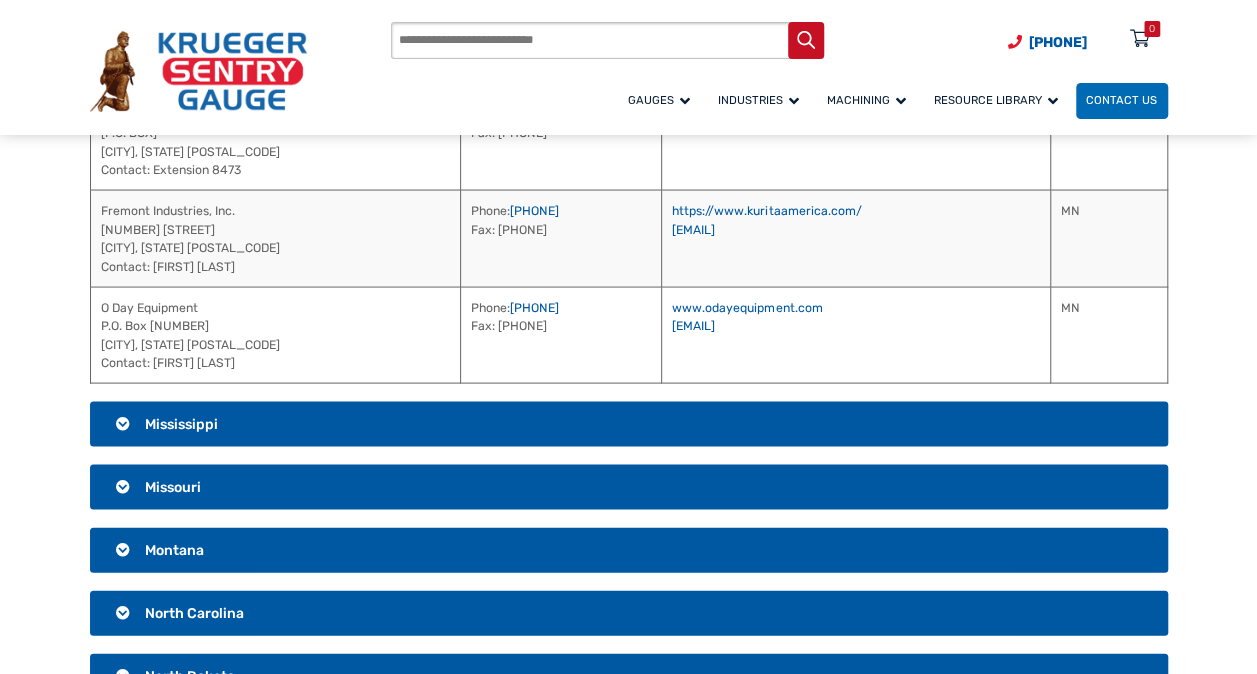 click on "Mississippi" at bounding box center (181, 423) 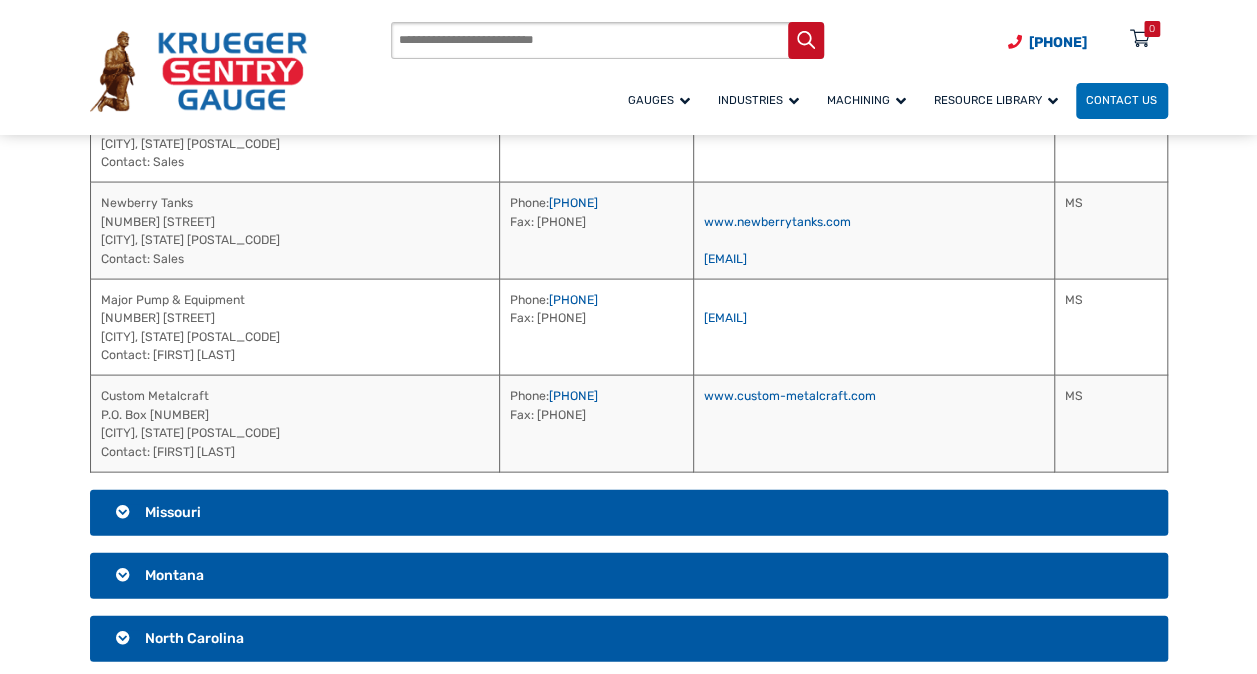 scroll, scrollTop: 1940, scrollLeft: 0, axis: vertical 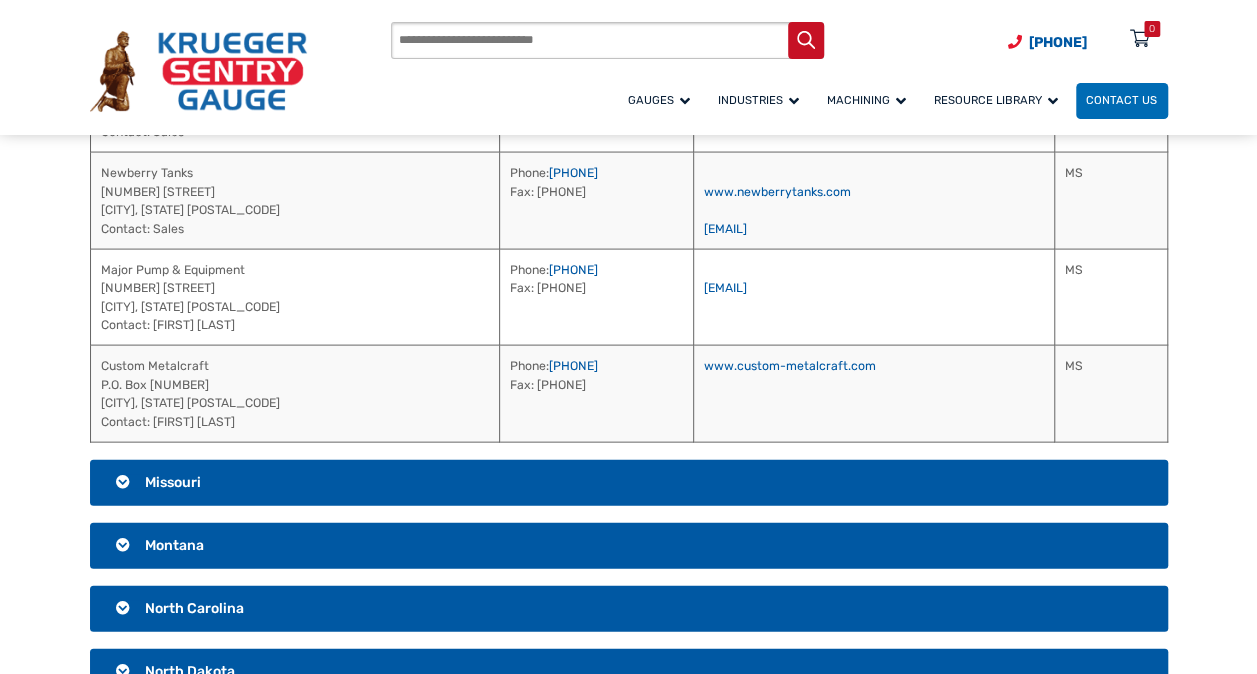 click on "Missouri" at bounding box center (173, 482) 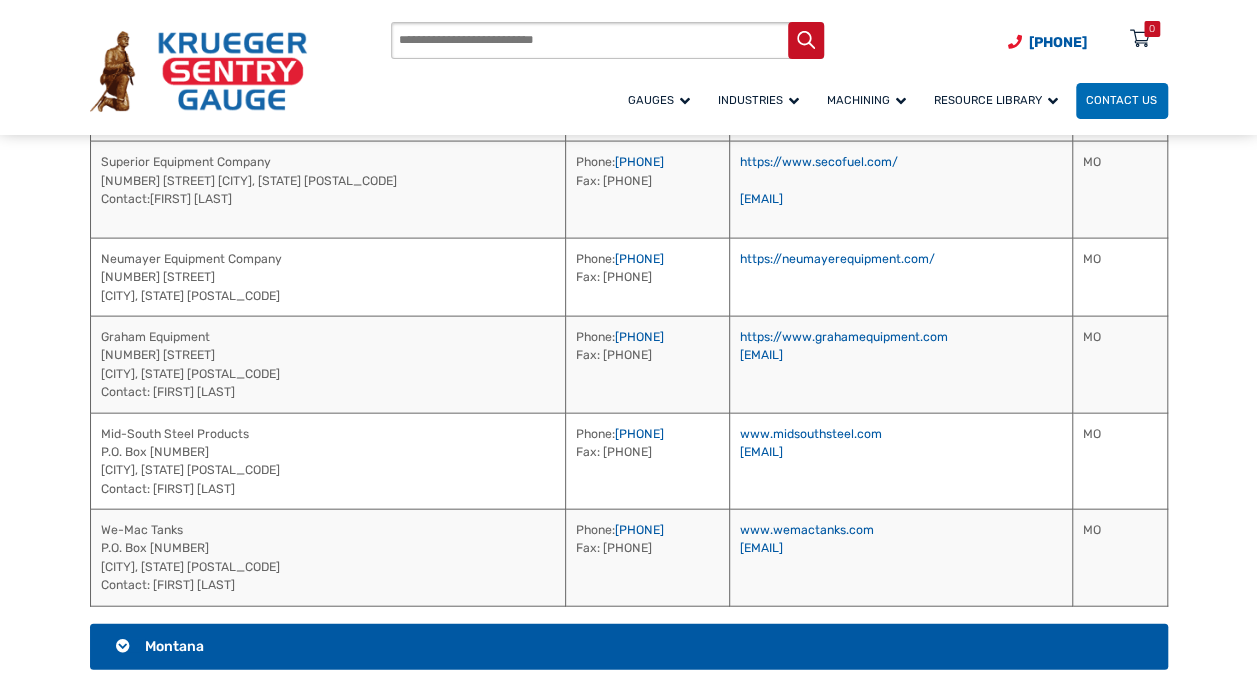 scroll, scrollTop: 2040, scrollLeft: 0, axis: vertical 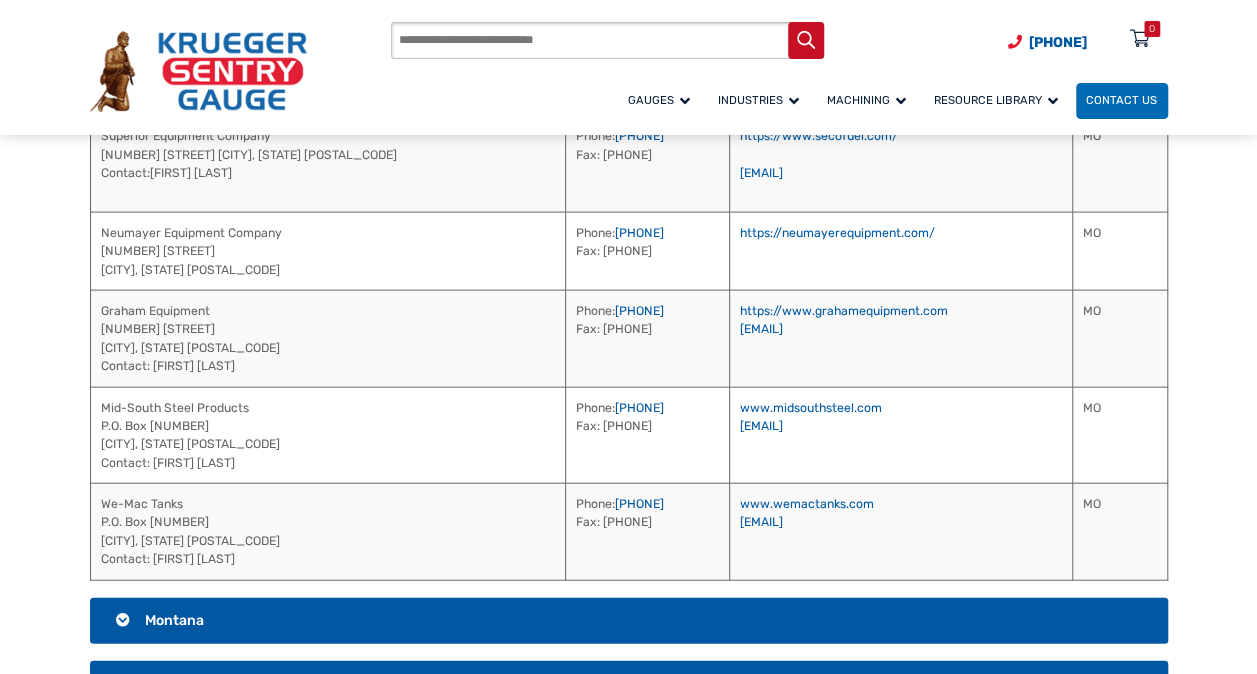 click on "Montana" at bounding box center [174, 620] 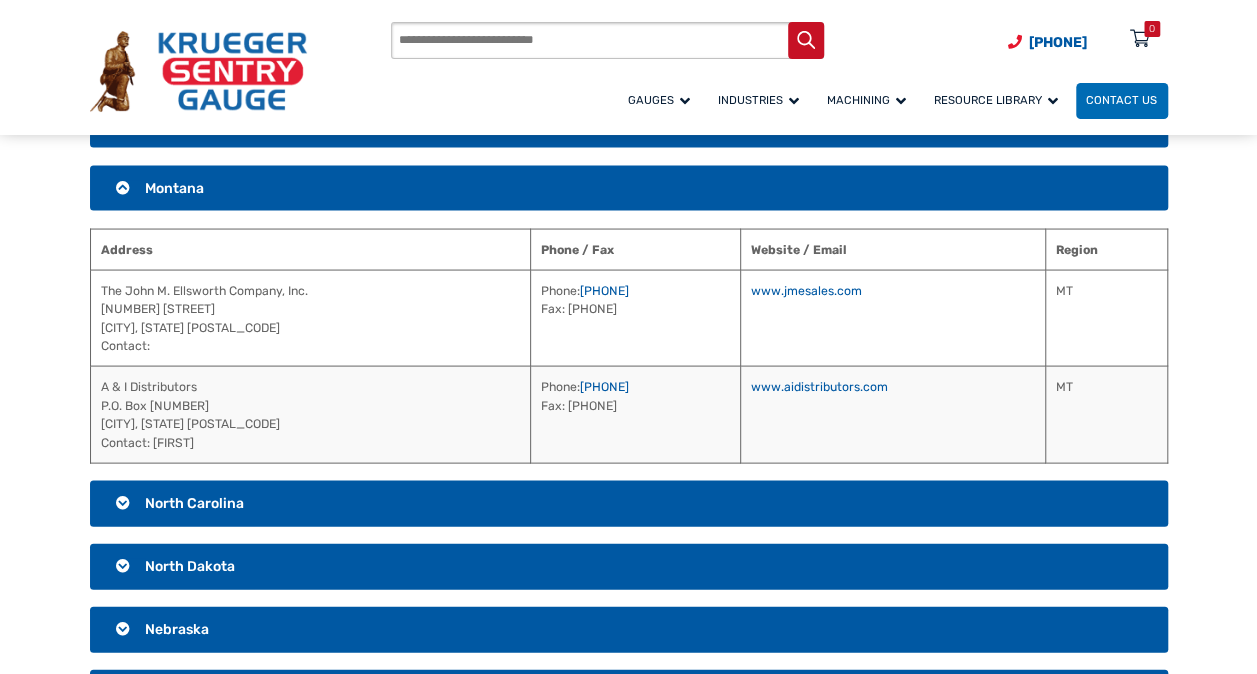 scroll, scrollTop: 1822, scrollLeft: 0, axis: vertical 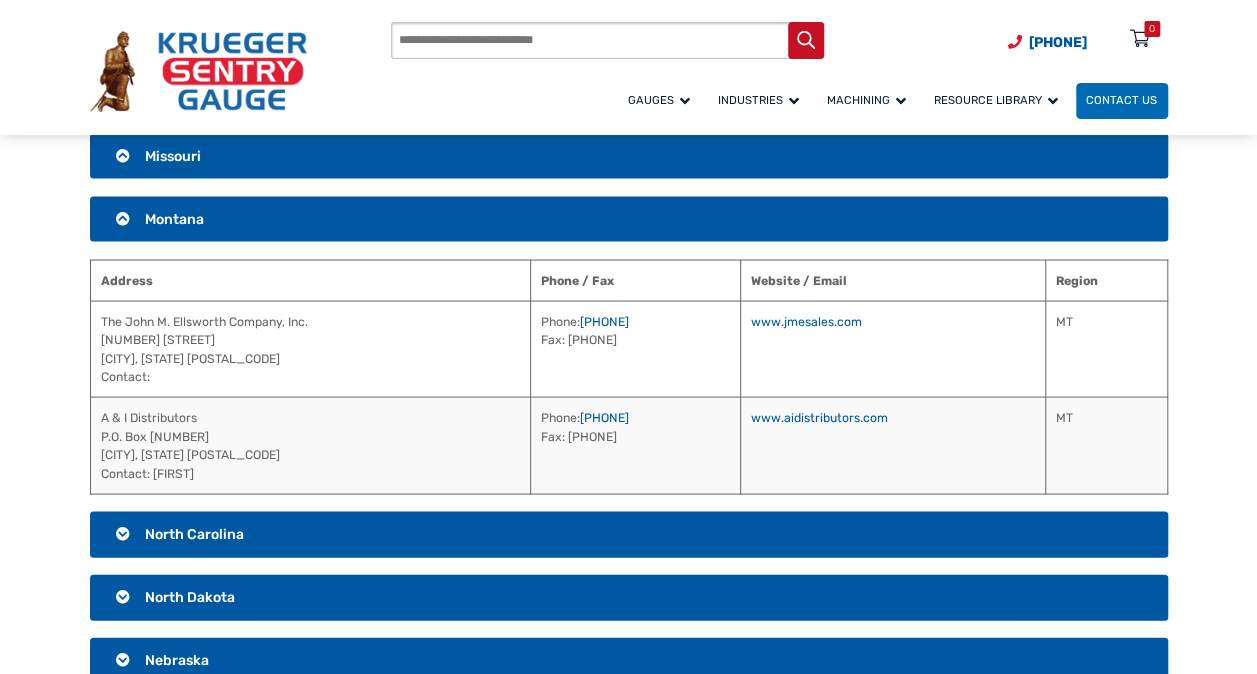 click on "North Carolina" at bounding box center [194, 533] 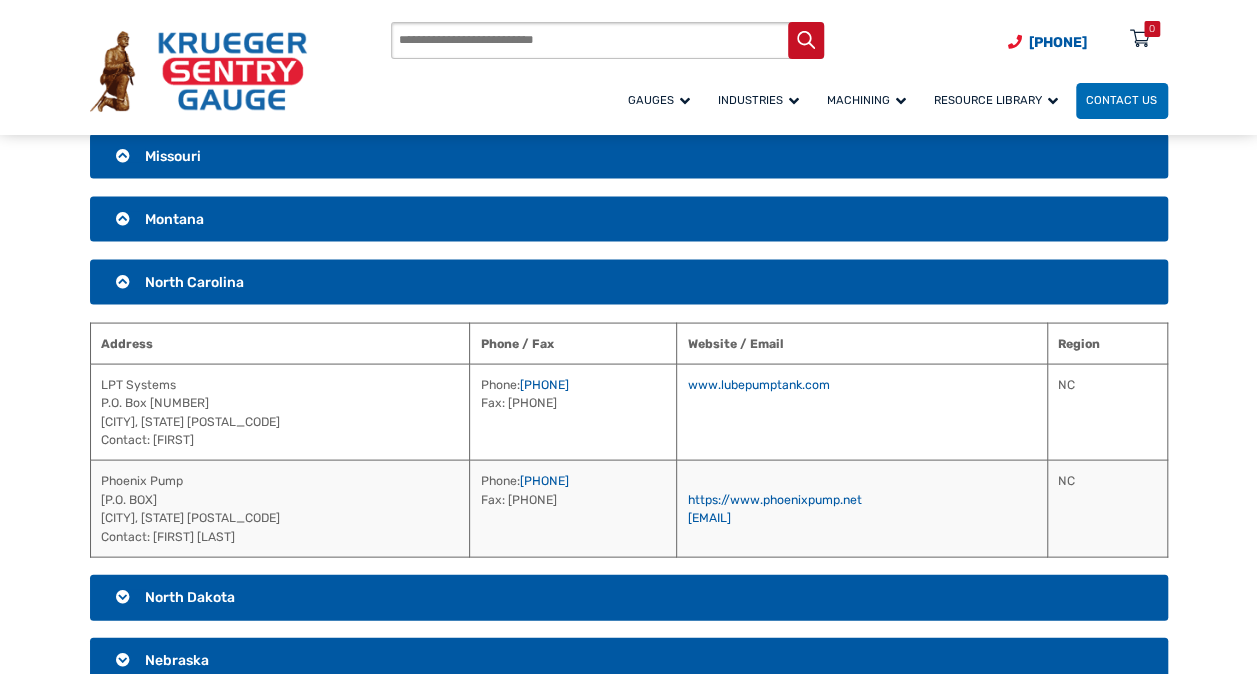 click on "North Dakota" at bounding box center (190, 596) 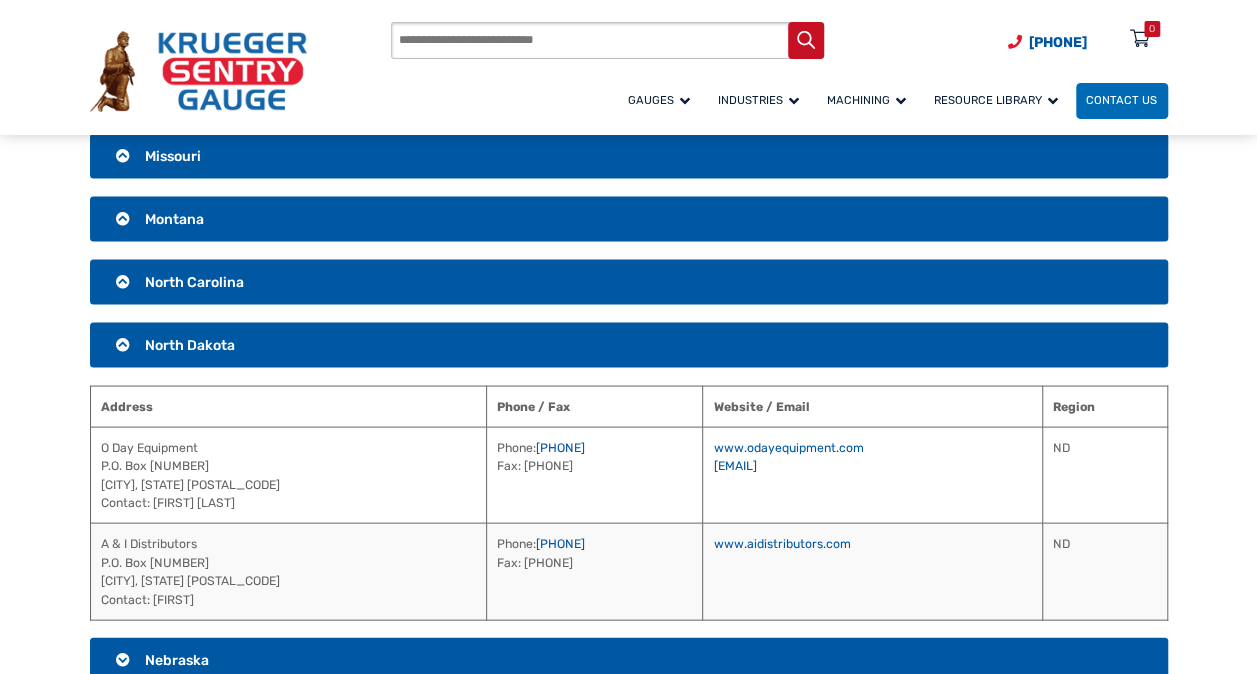 click on "Nebraska" at bounding box center (629, 660) 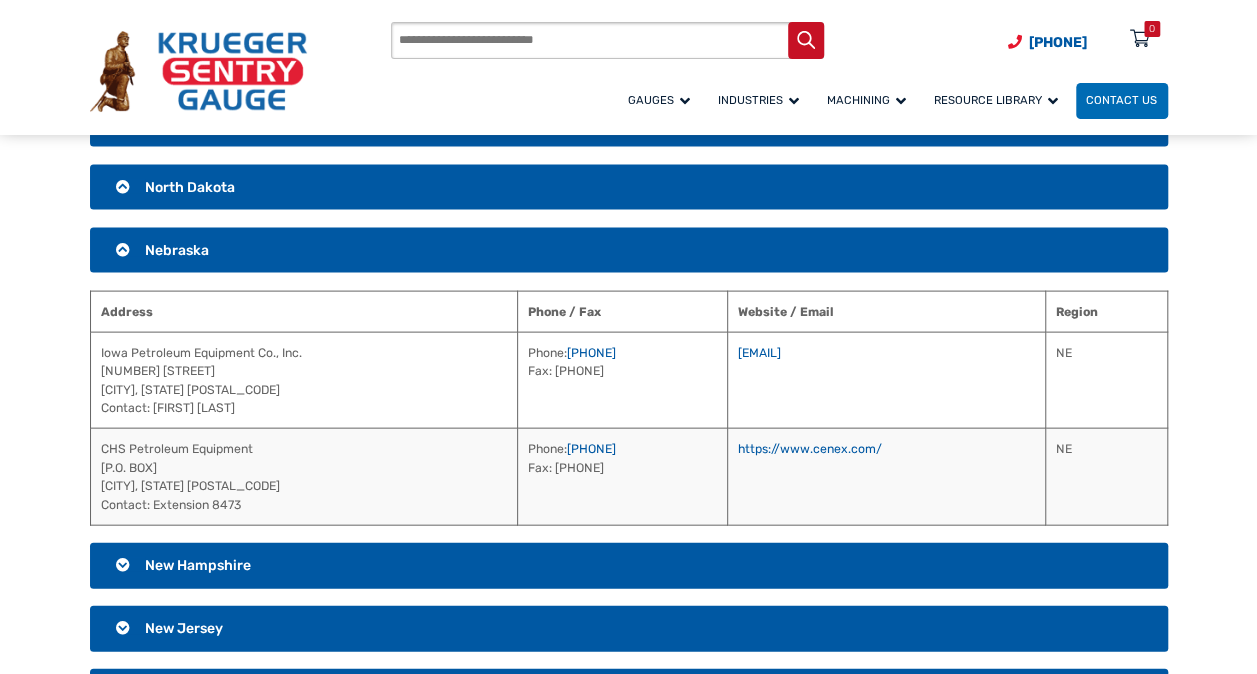 scroll, scrollTop: 2022, scrollLeft: 0, axis: vertical 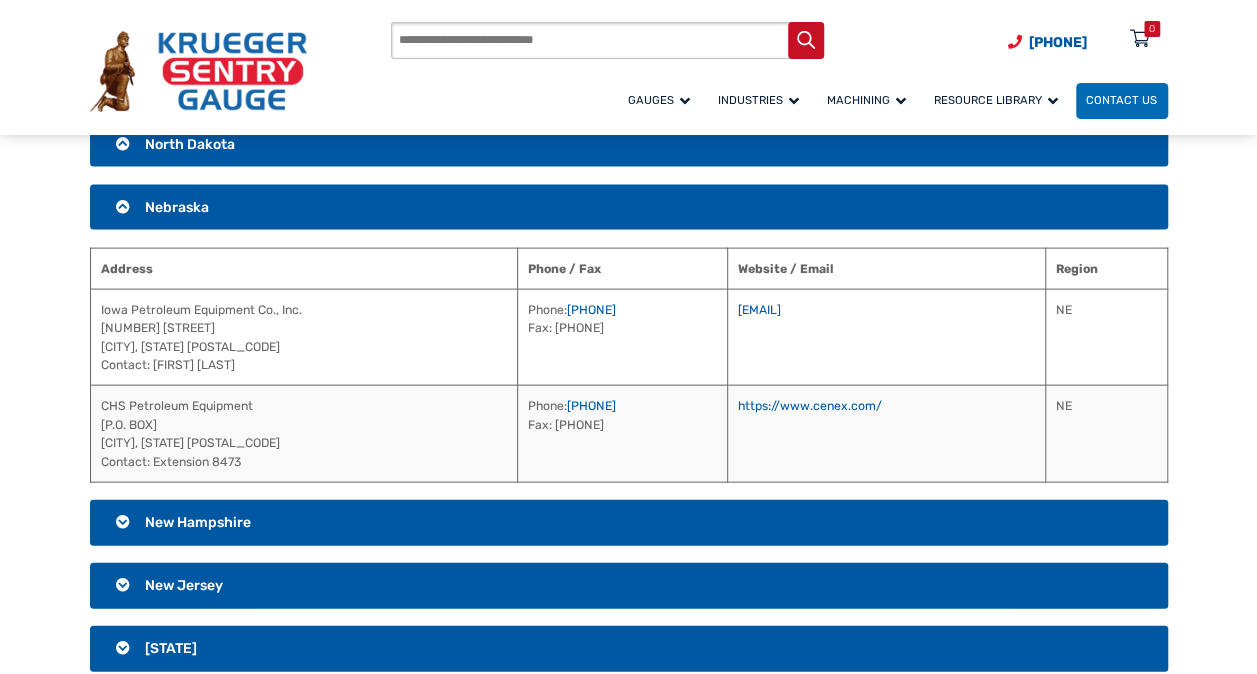 click on "New Hampshire" at bounding box center (198, 522) 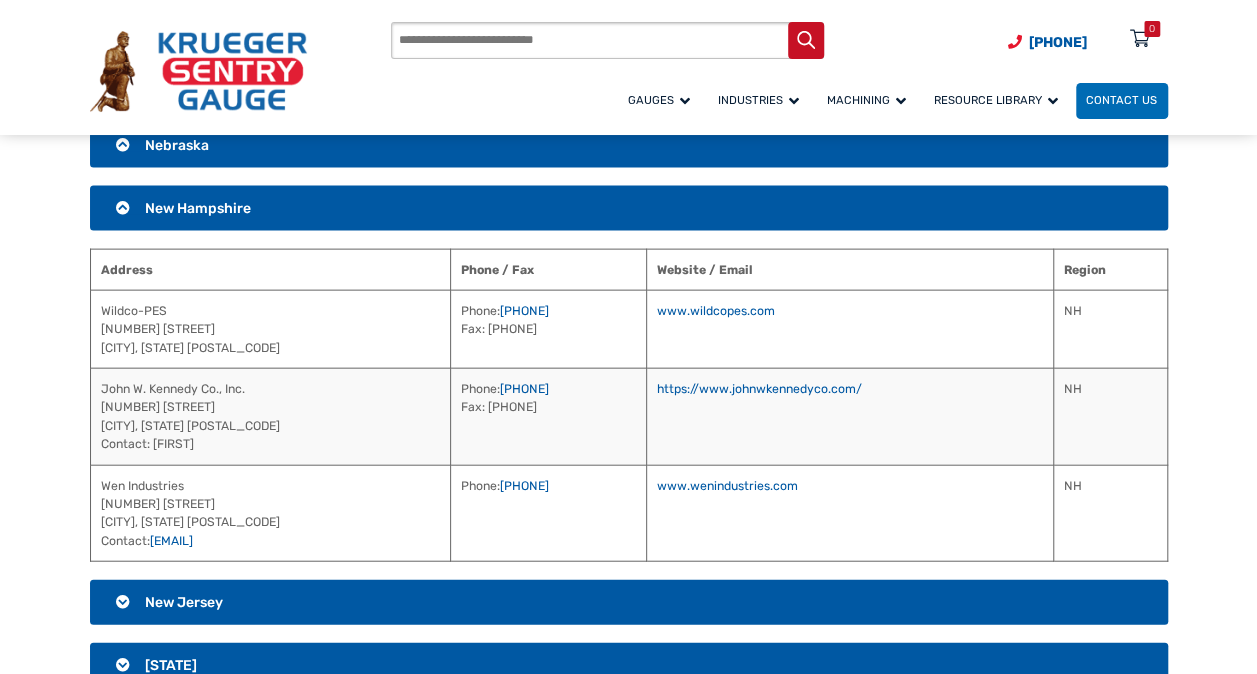 scroll, scrollTop: 2122, scrollLeft: 0, axis: vertical 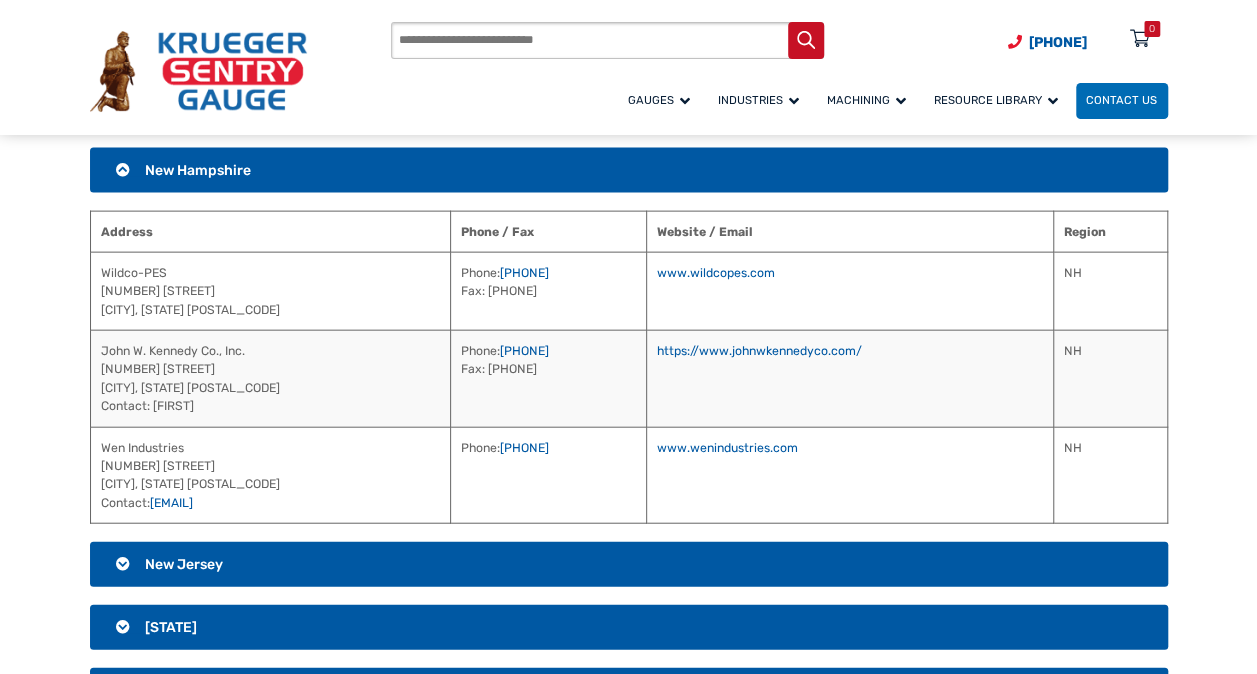 click on "New Jersey" at bounding box center [629, 565] 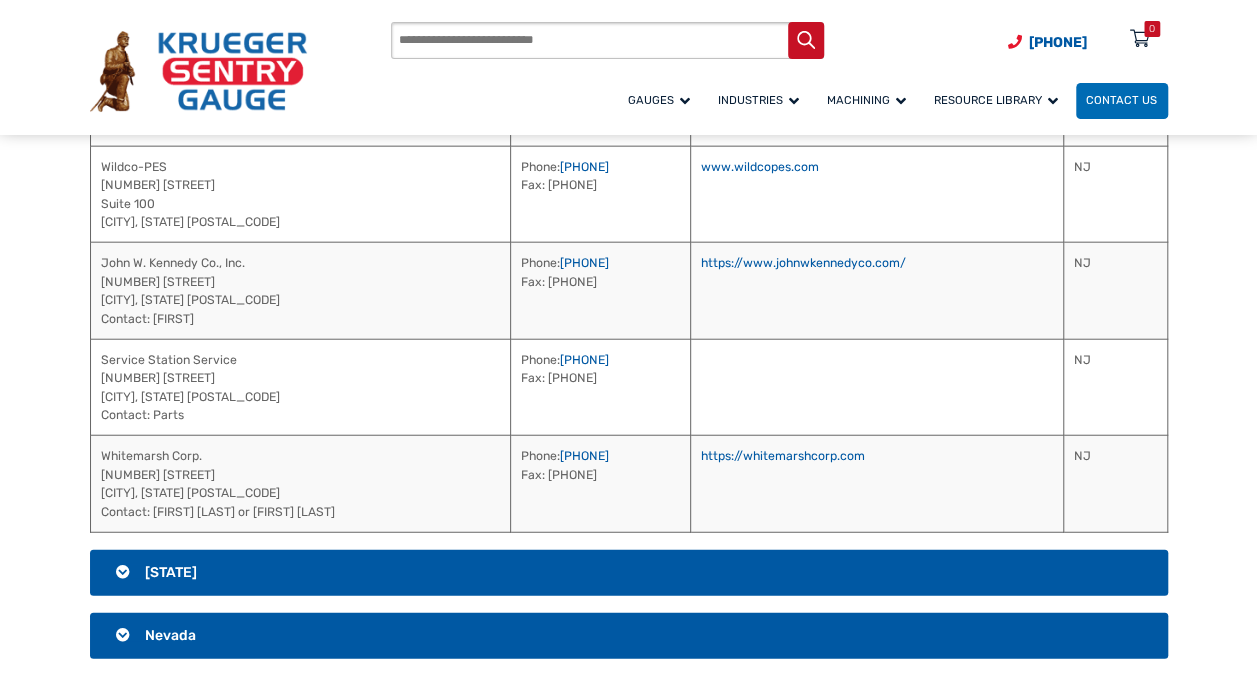 scroll, scrollTop: 2322, scrollLeft: 0, axis: vertical 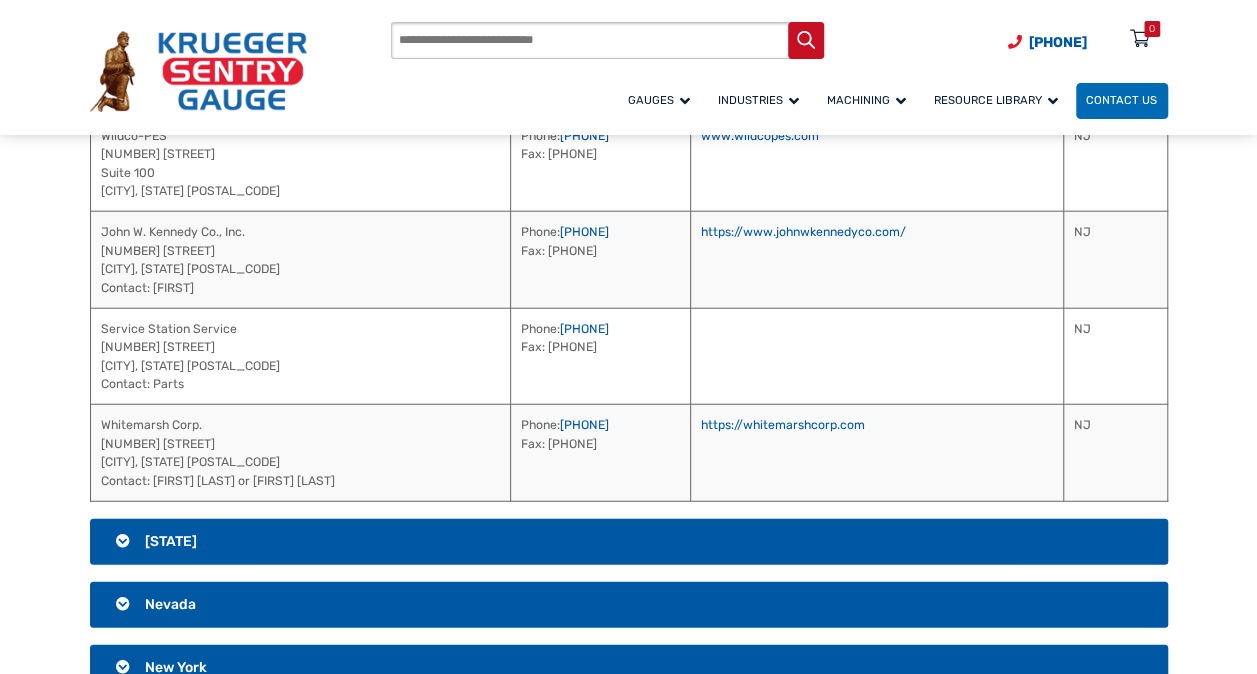 click on "[STATE]" at bounding box center (629, 542) 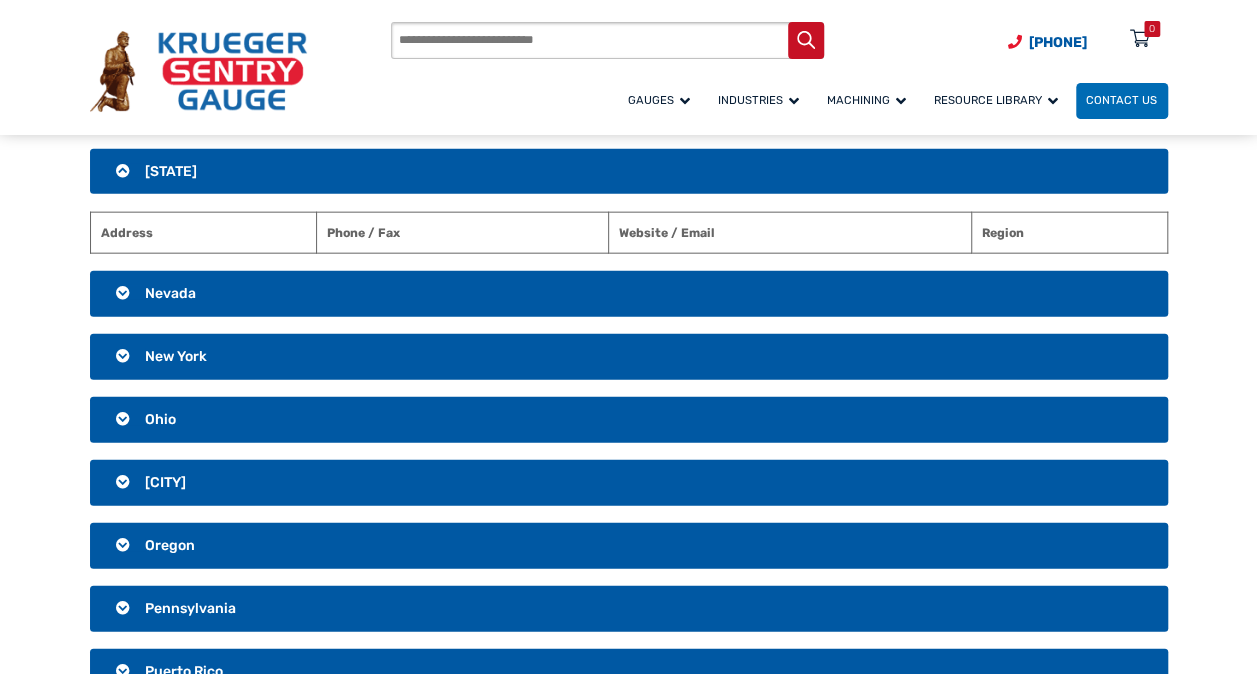 scroll, scrollTop: 2122, scrollLeft: 0, axis: vertical 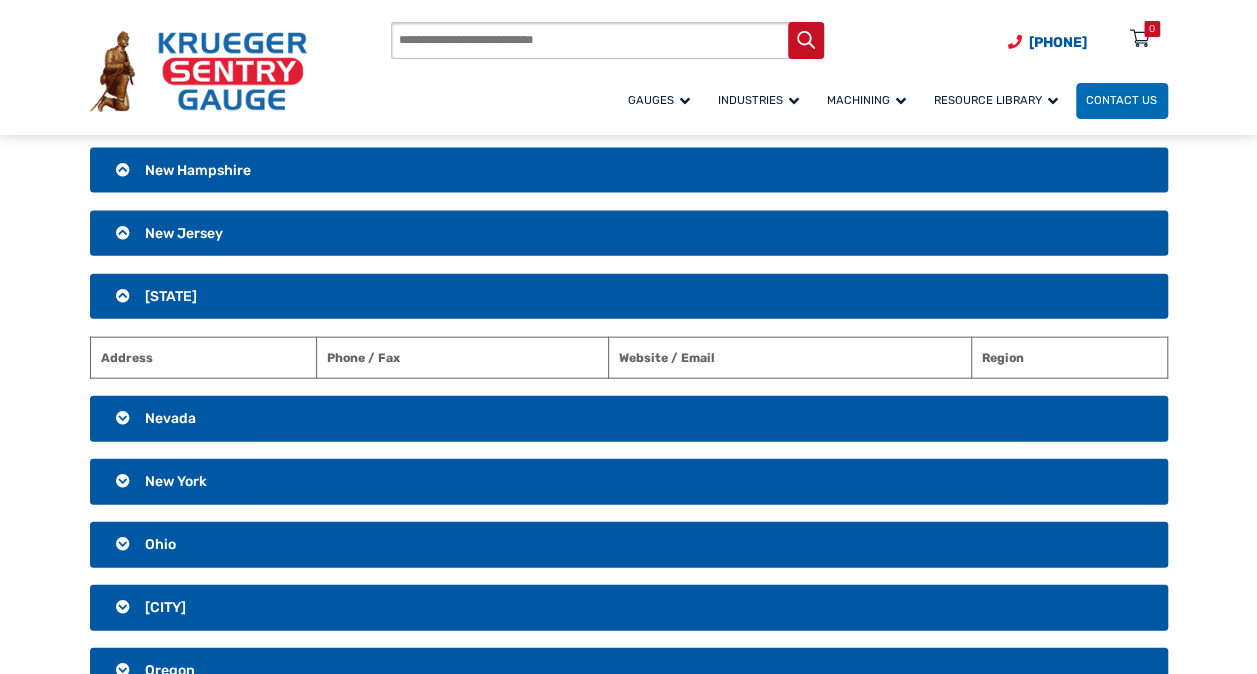 click on "Nevada" at bounding box center [629, 419] 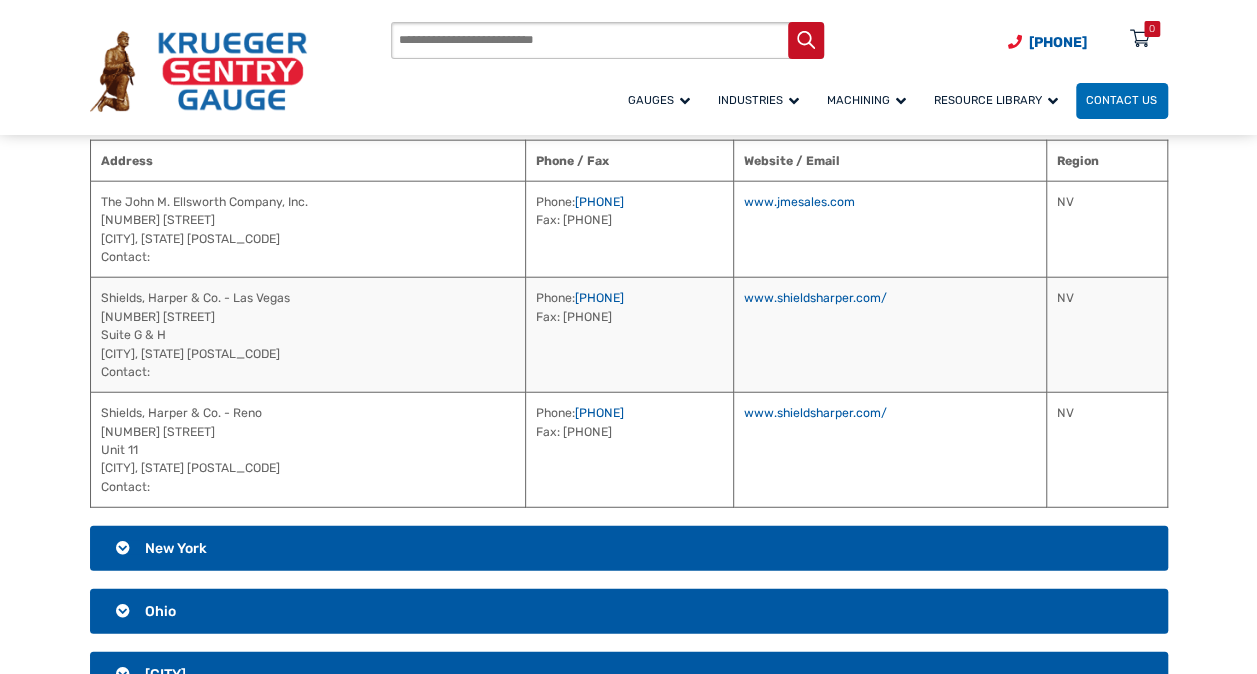 scroll, scrollTop: 2422, scrollLeft: 0, axis: vertical 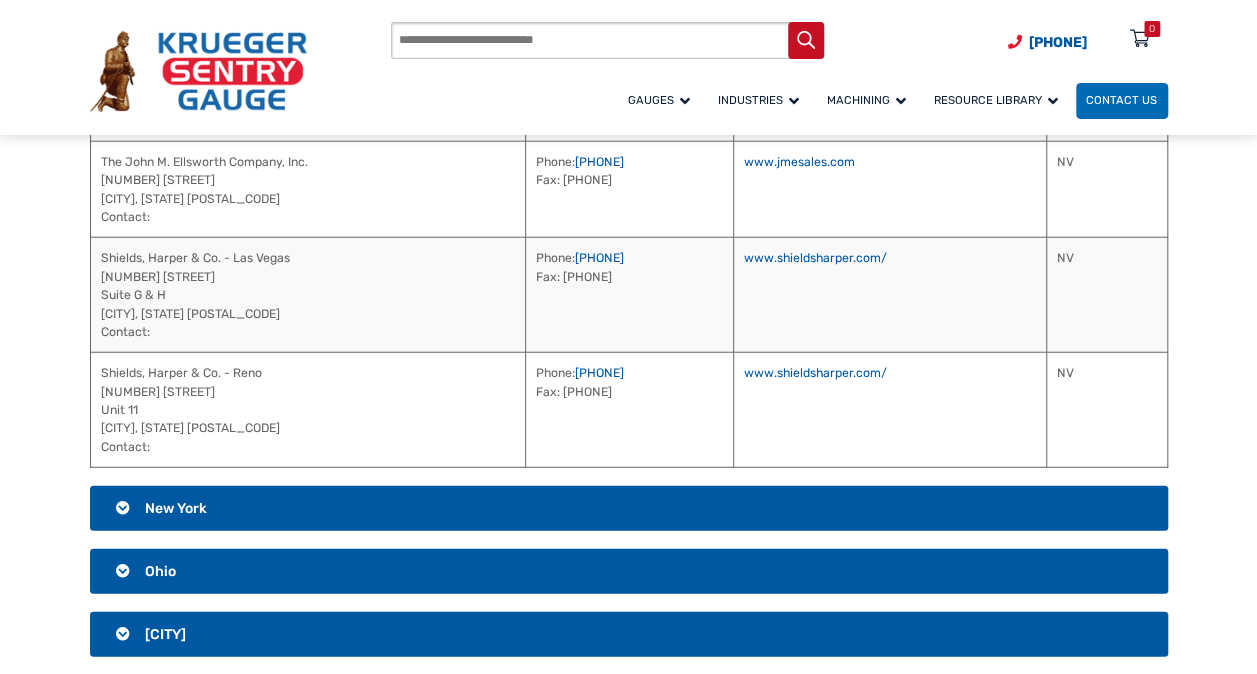 click on "New York" at bounding box center (629, 509) 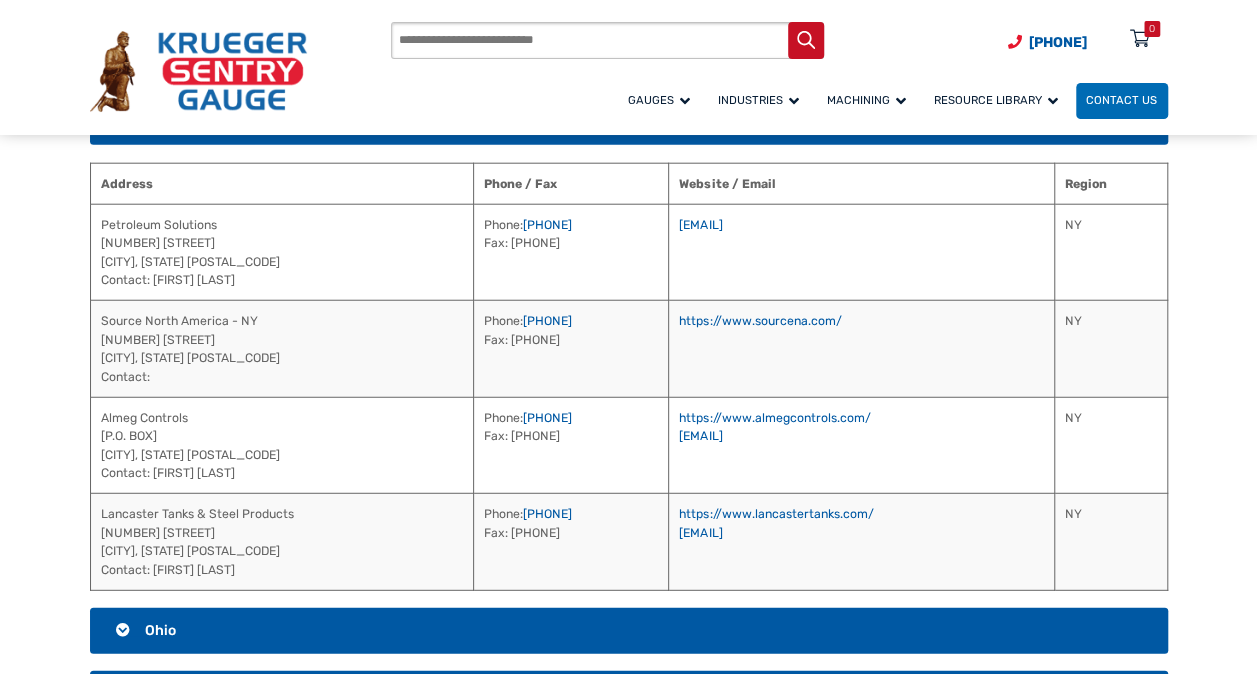click on "Ohio" at bounding box center [629, 631] 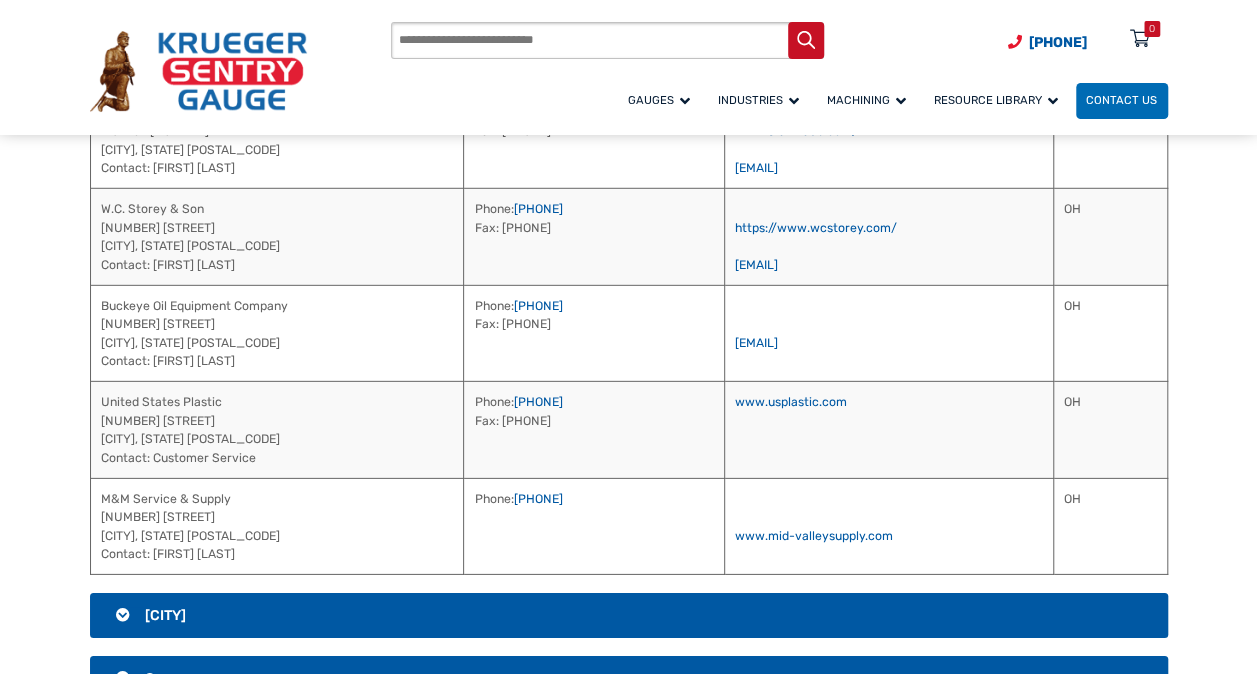 scroll, scrollTop: 2822, scrollLeft: 0, axis: vertical 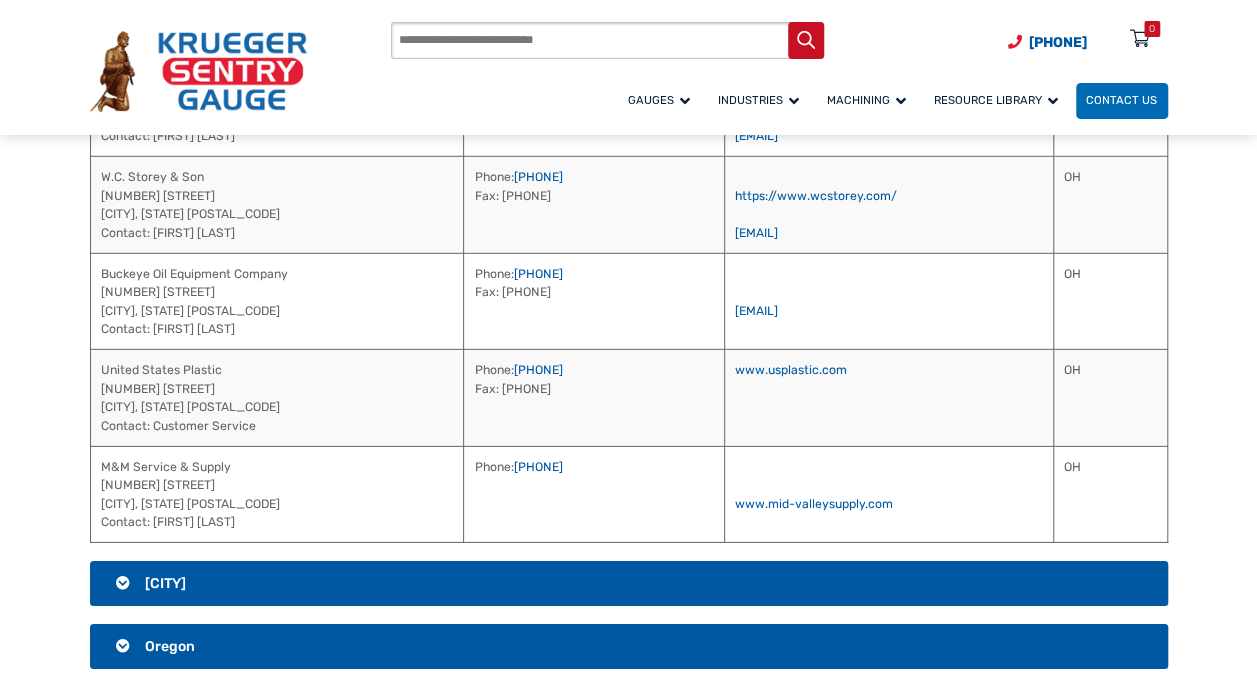 click on "[CITY]" at bounding box center [629, 584] 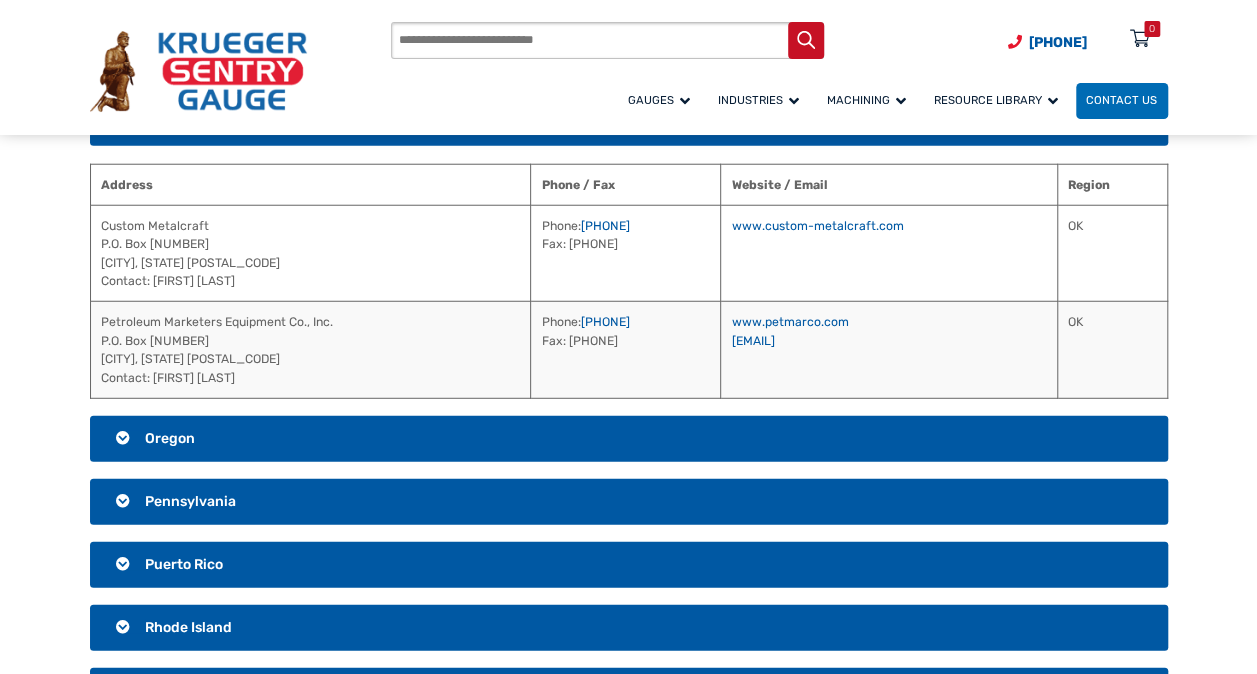 scroll, scrollTop: 2522, scrollLeft: 0, axis: vertical 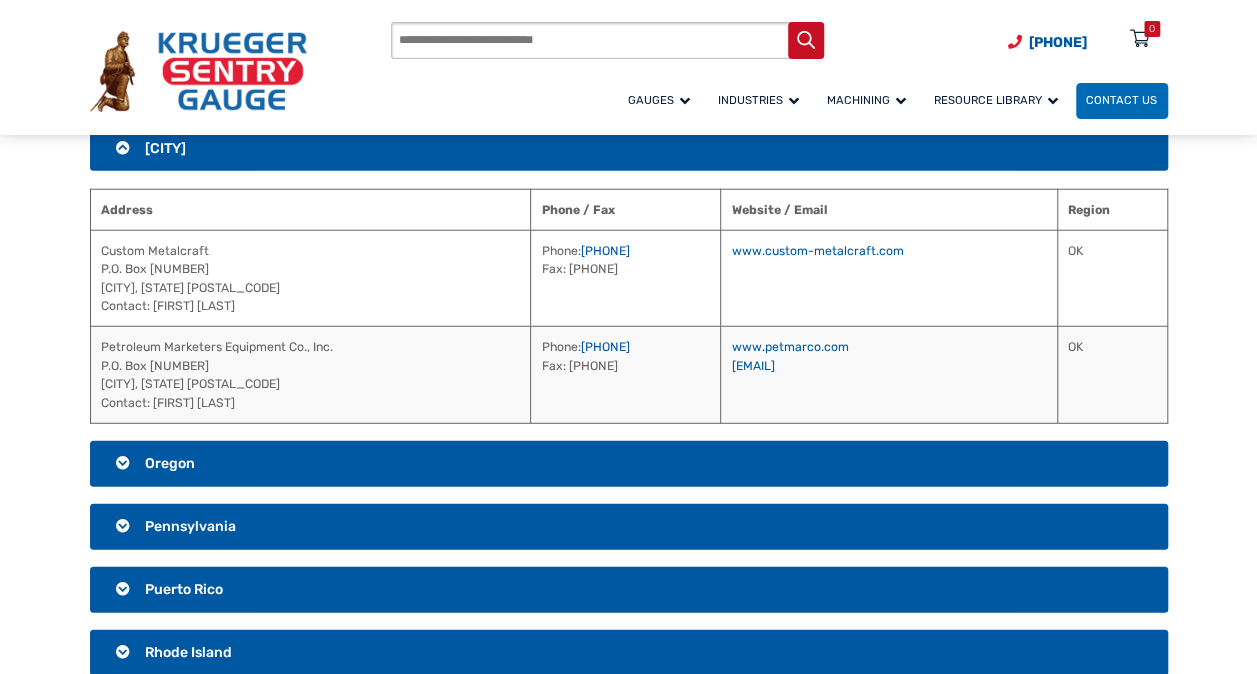 click on "Oregon" at bounding box center (629, 464) 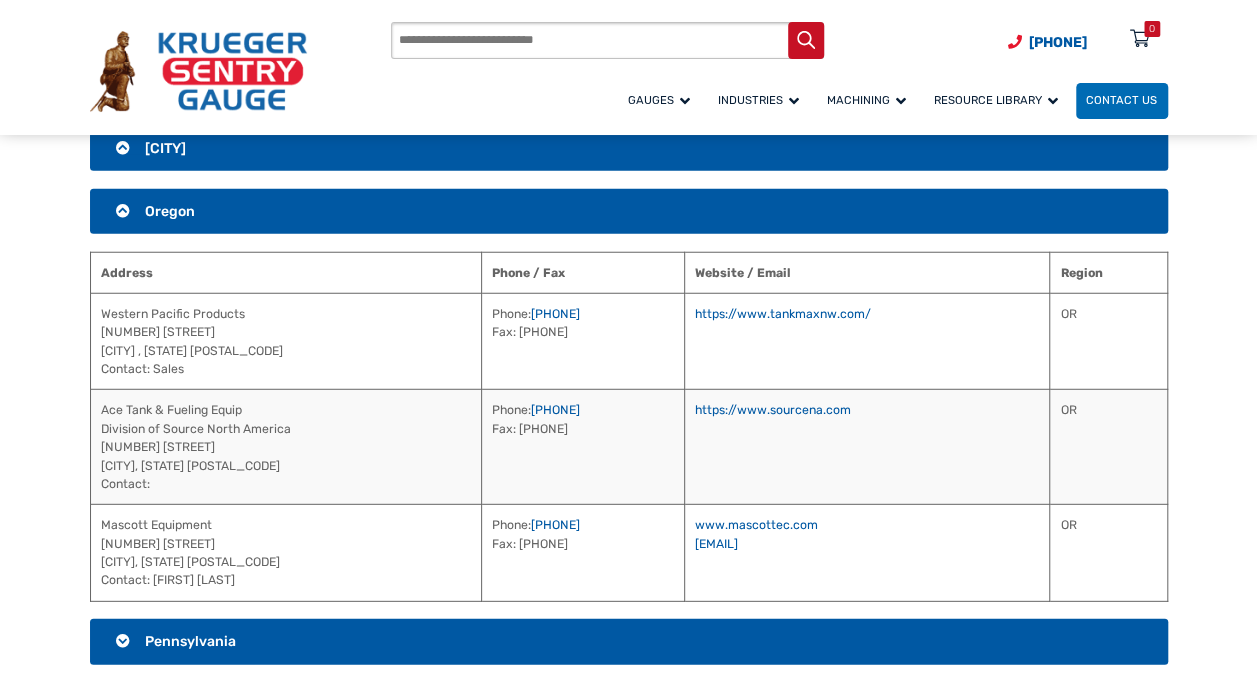 click on "Pennsylvania" at bounding box center [190, 641] 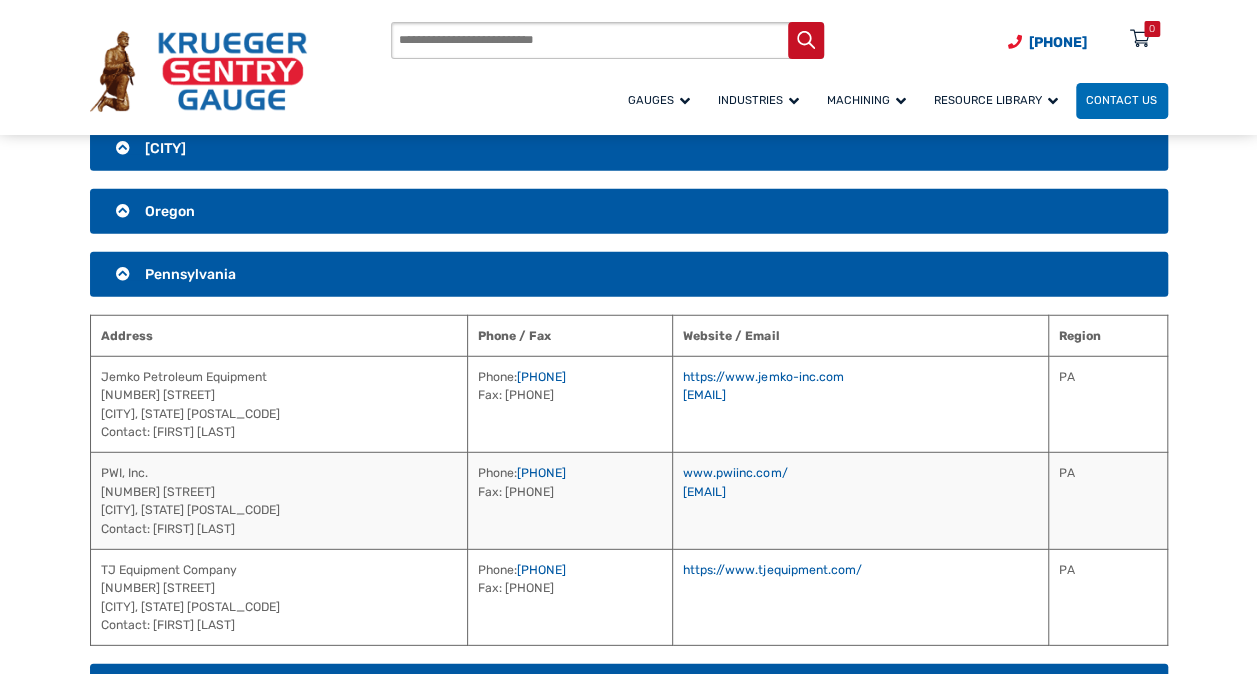 scroll, scrollTop: 2622, scrollLeft: 0, axis: vertical 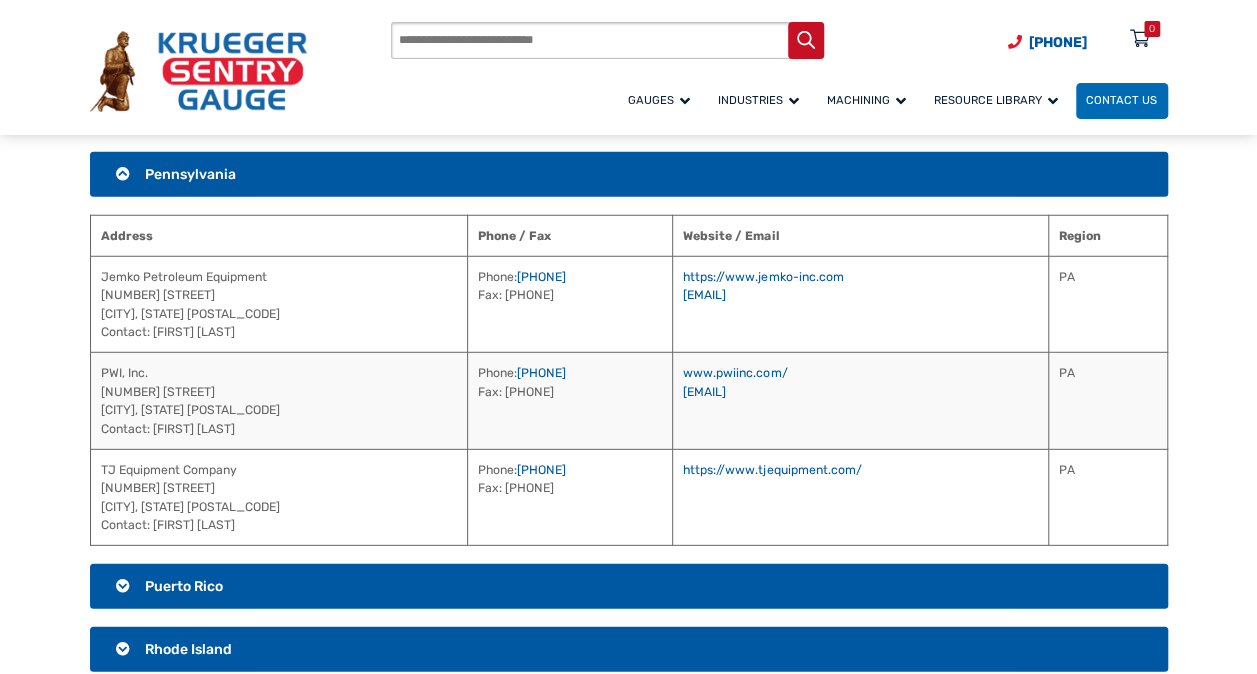 click on "Puerto Rico" at bounding box center (629, 587) 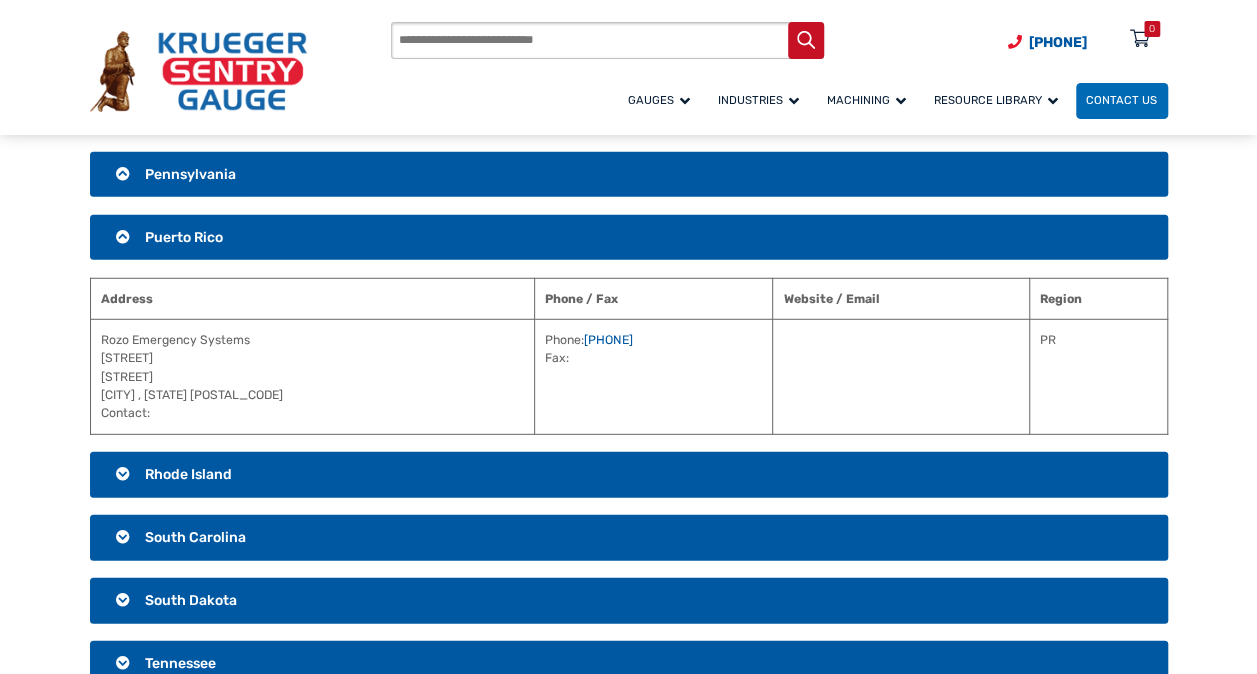 click on "Rhode Island" at bounding box center (188, 474) 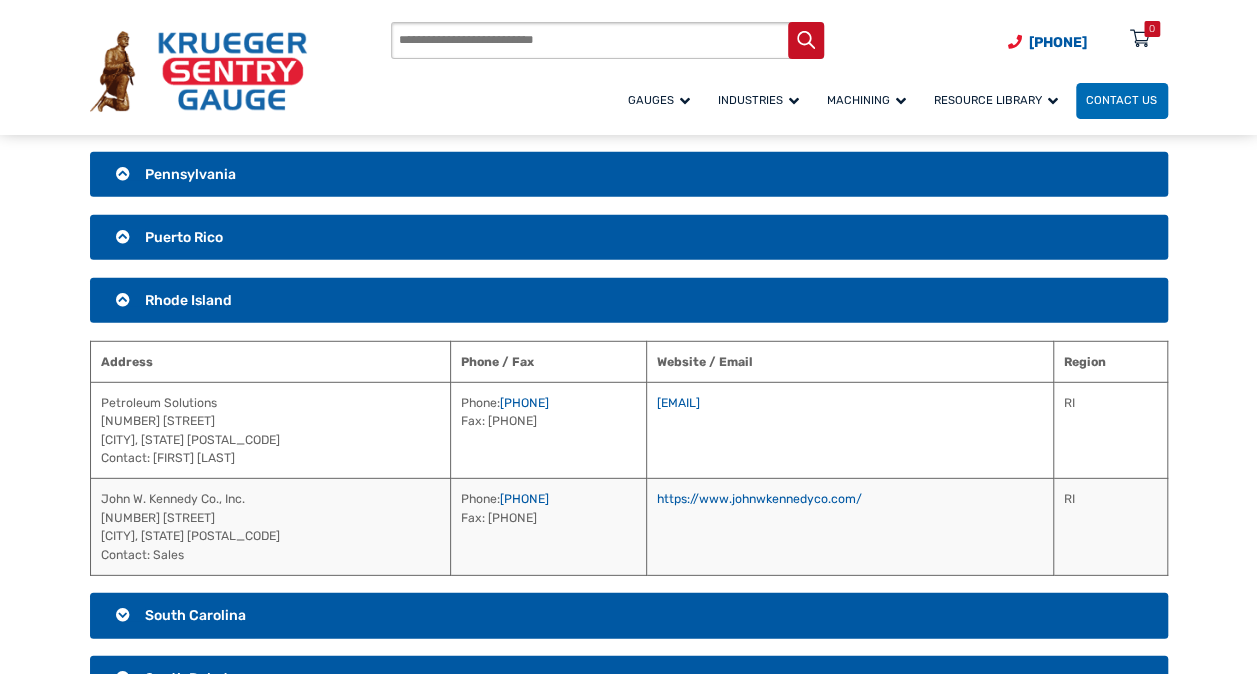 click on "South Carolina" at bounding box center [195, 615] 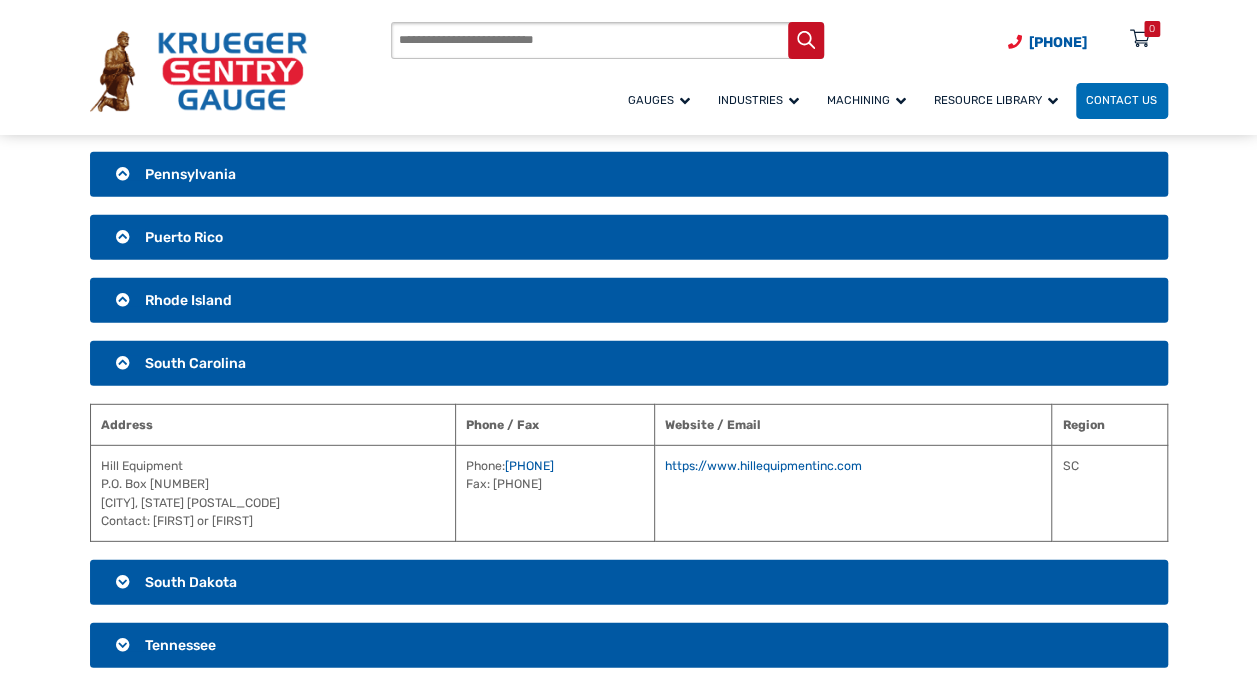 click on "South Dakota" at bounding box center [191, 582] 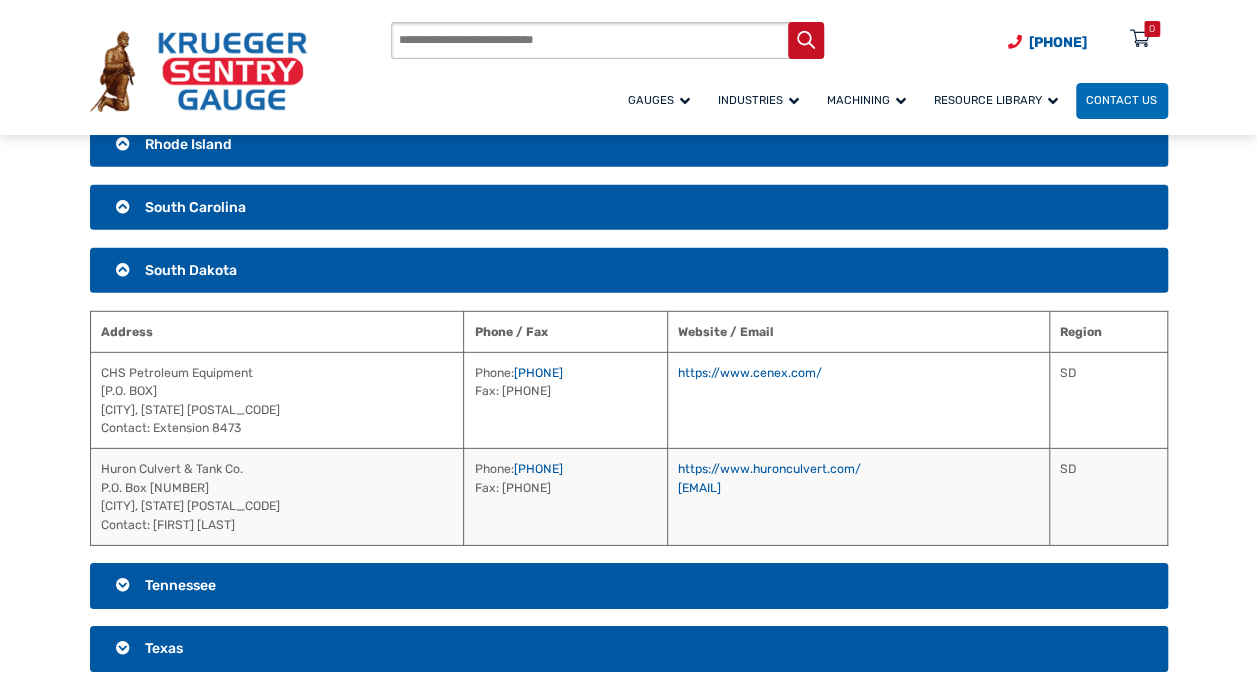 scroll, scrollTop: 2822, scrollLeft: 0, axis: vertical 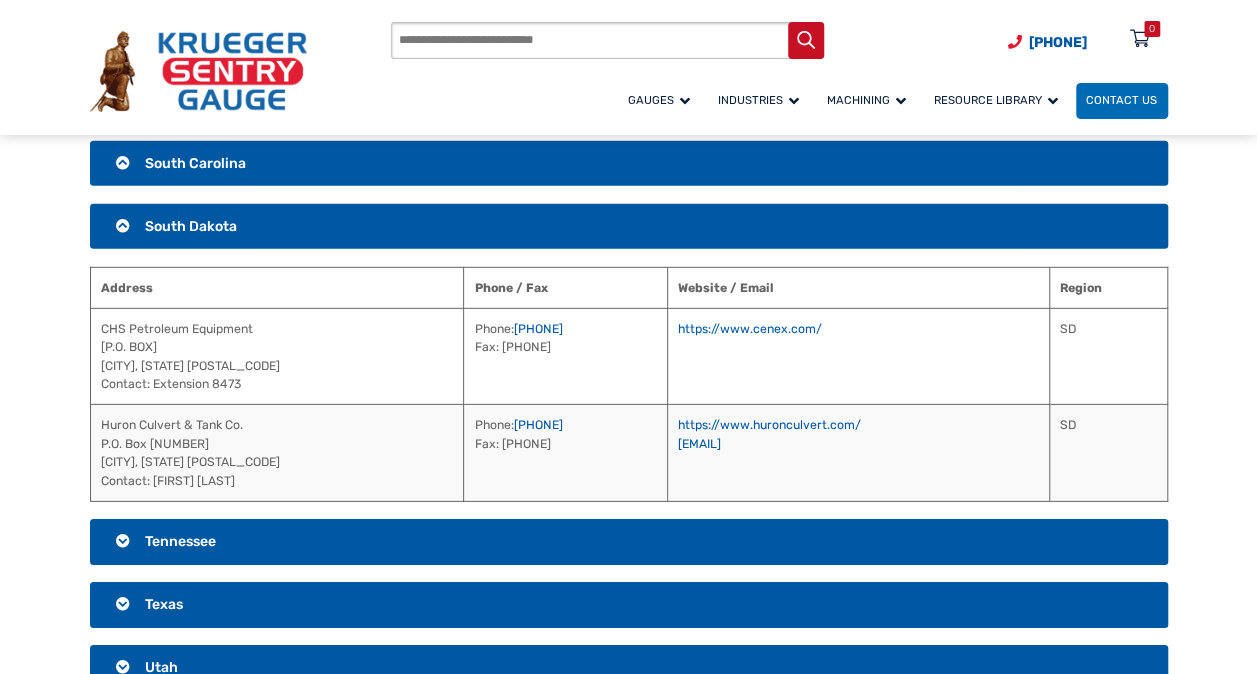 click on "Tennessee" at bounding box center [180, 541] 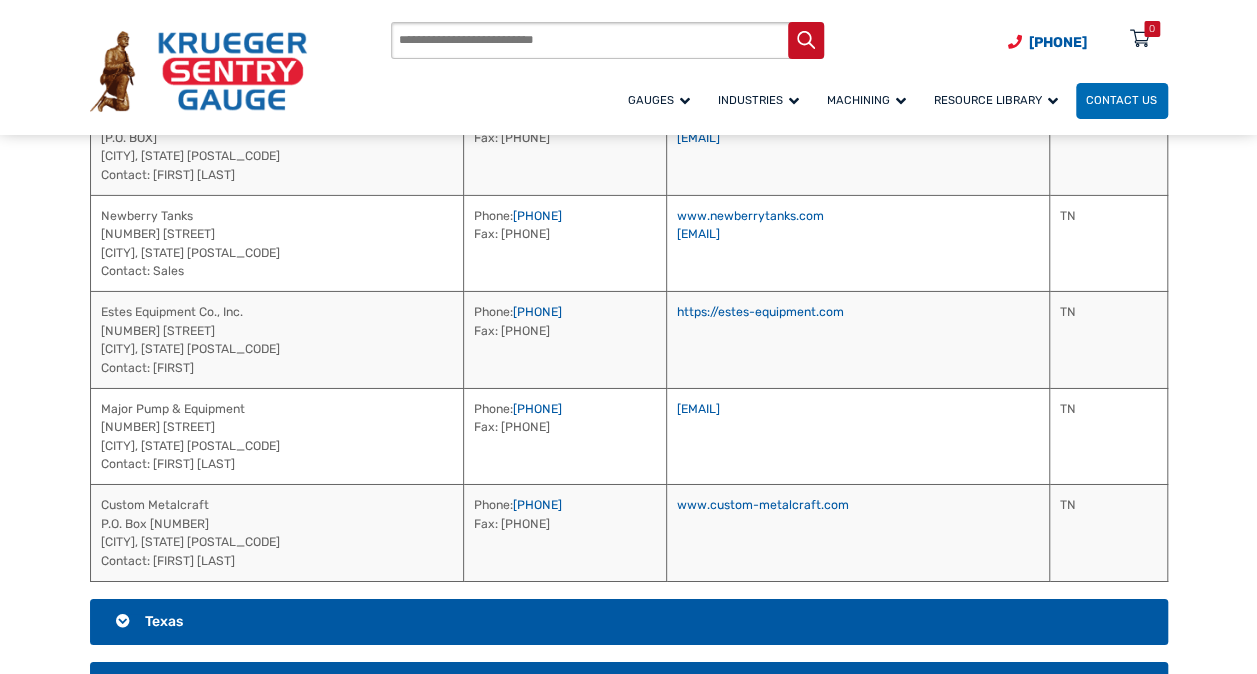 scroll, scrollTop: 3222, scrollLeft: 0, axis: vertical 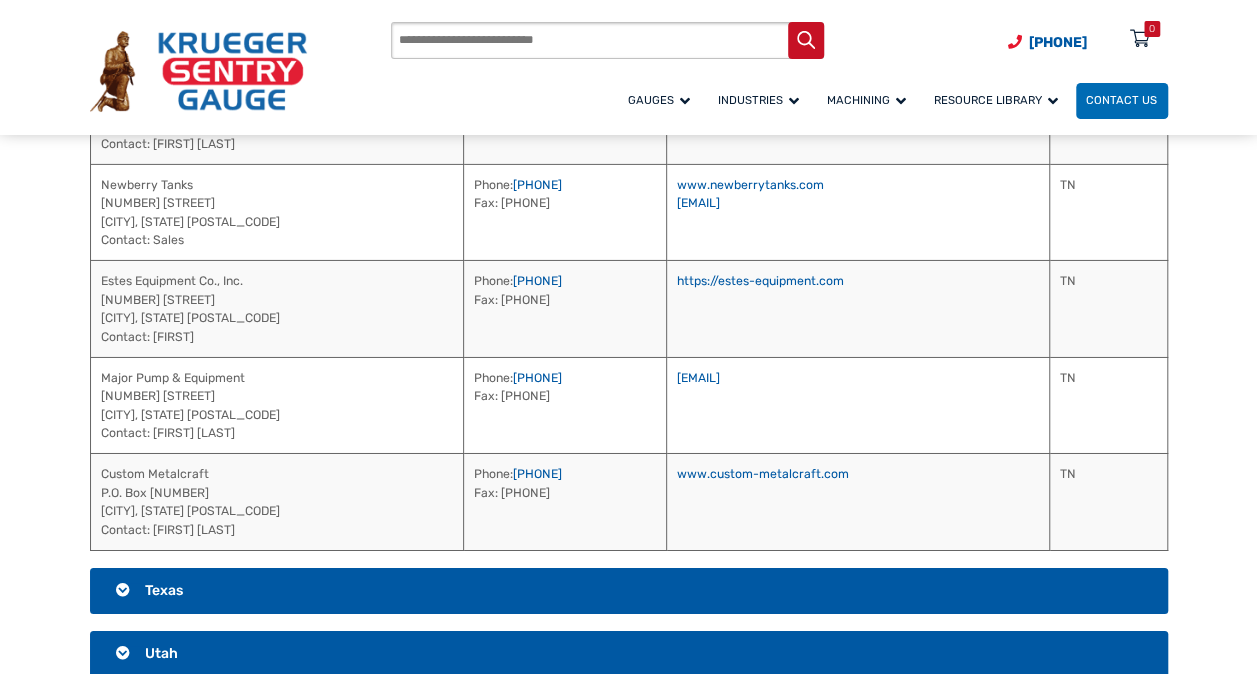 click on "Texas" at bounding box center (629, 591) 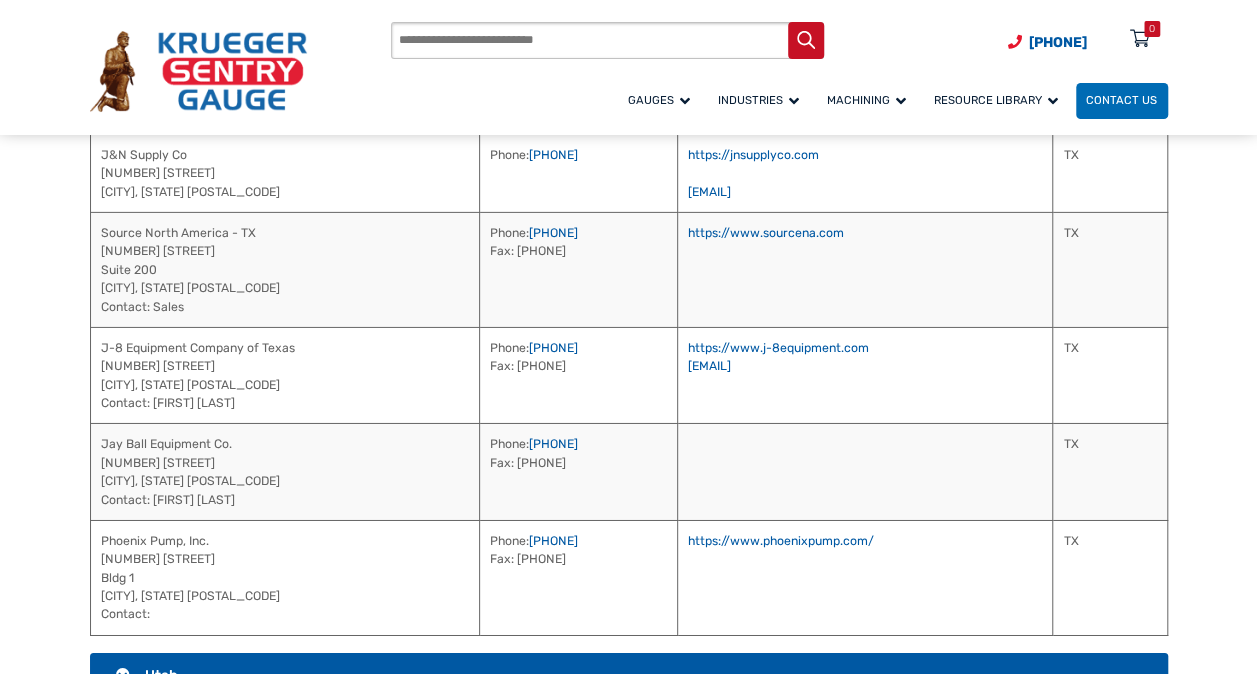 scroll, scrollTop: 3222, scrollLeft: 0, axis: vertical 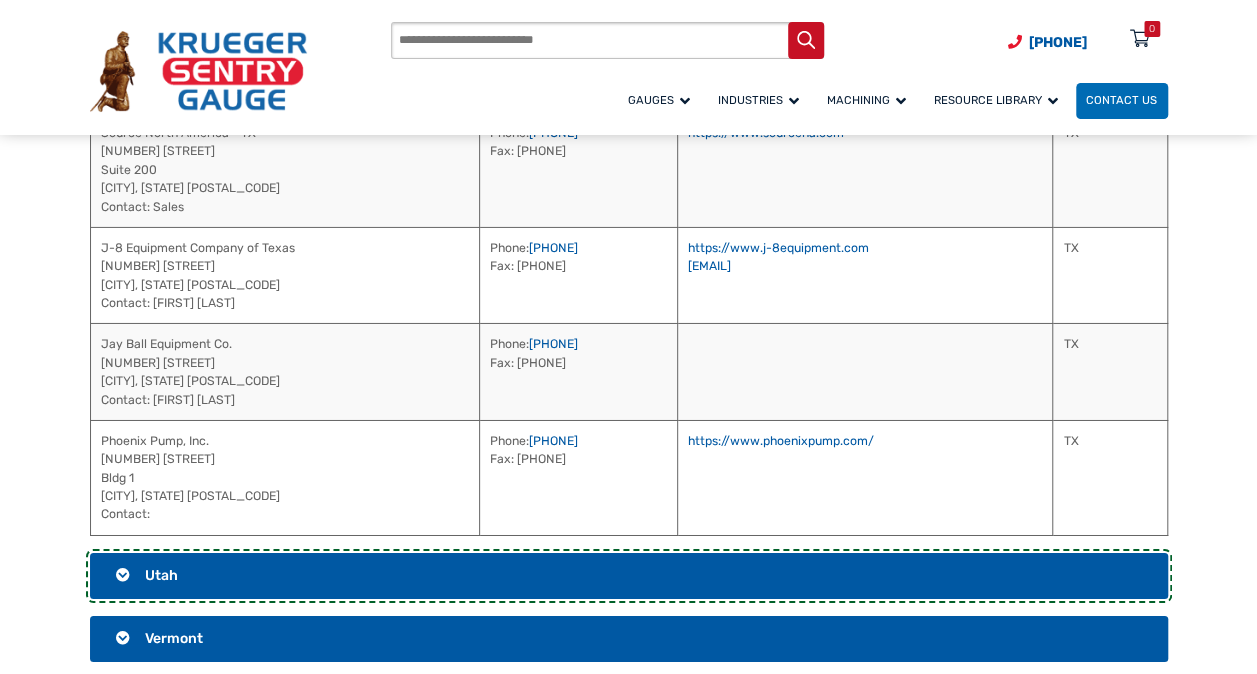 click on "Utah" at bounding box center (161, 575) 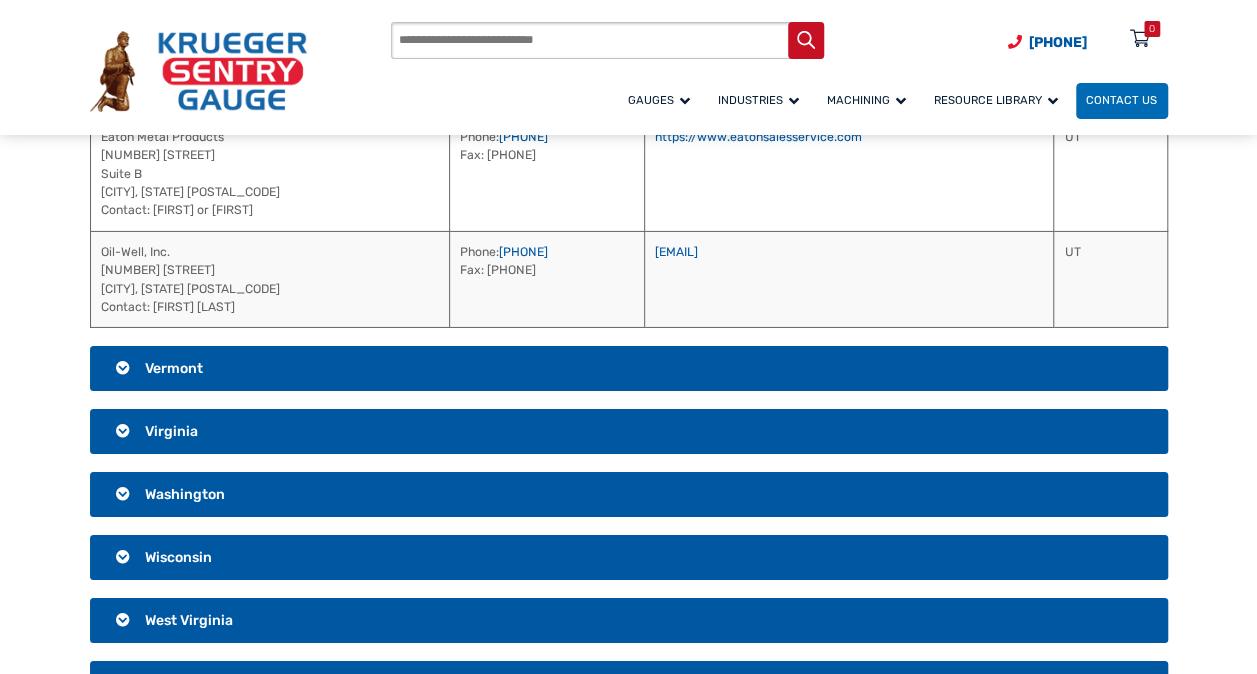 scroll, scrollTop: 3103, scrollLeft: 0, axis: vertical 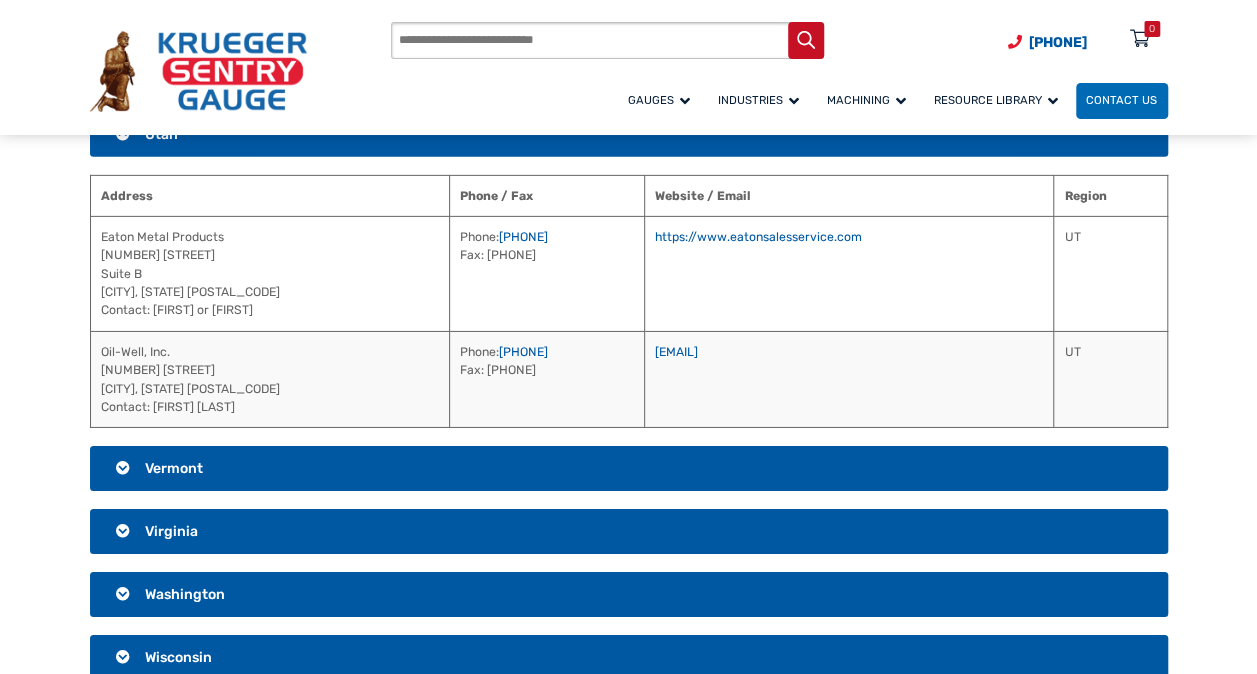 click on "Vermont" at bounding box center (174, 468) 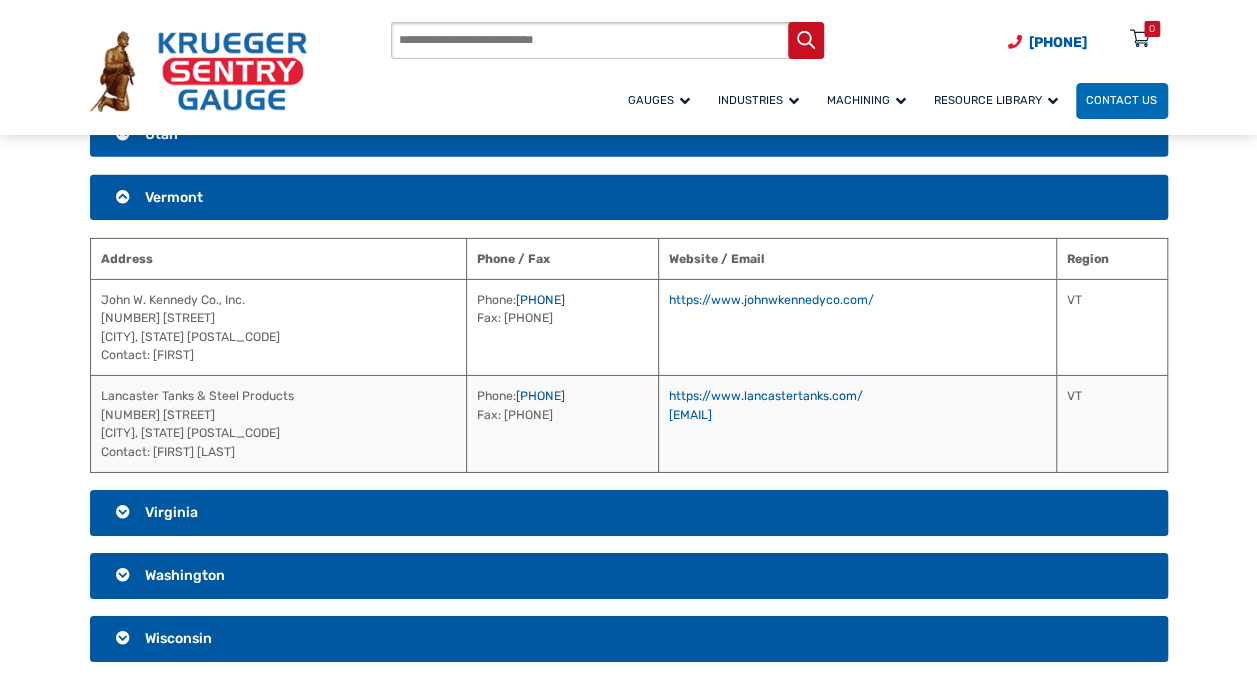 click on "Virginia" at bounding box center [629, 513] 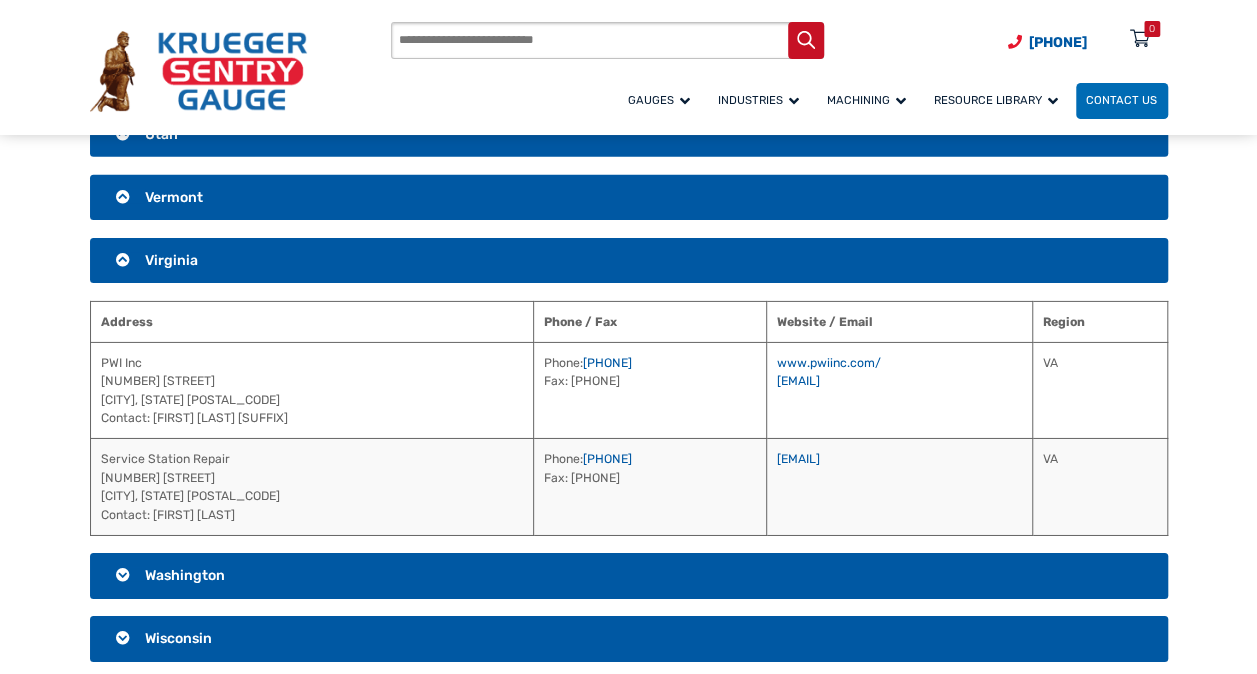click on "Washington" at bounding box center [185, 575] 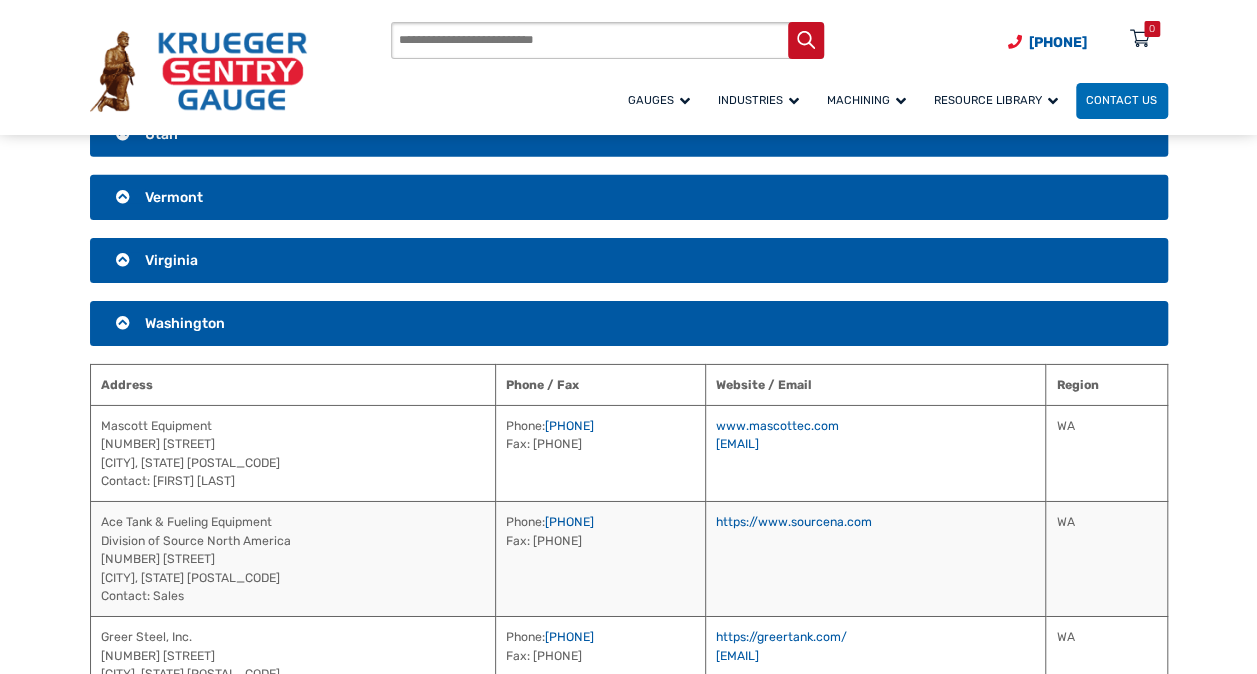 scroll, scrollTop: 3203, scrollLeft: 0, axis: vertical 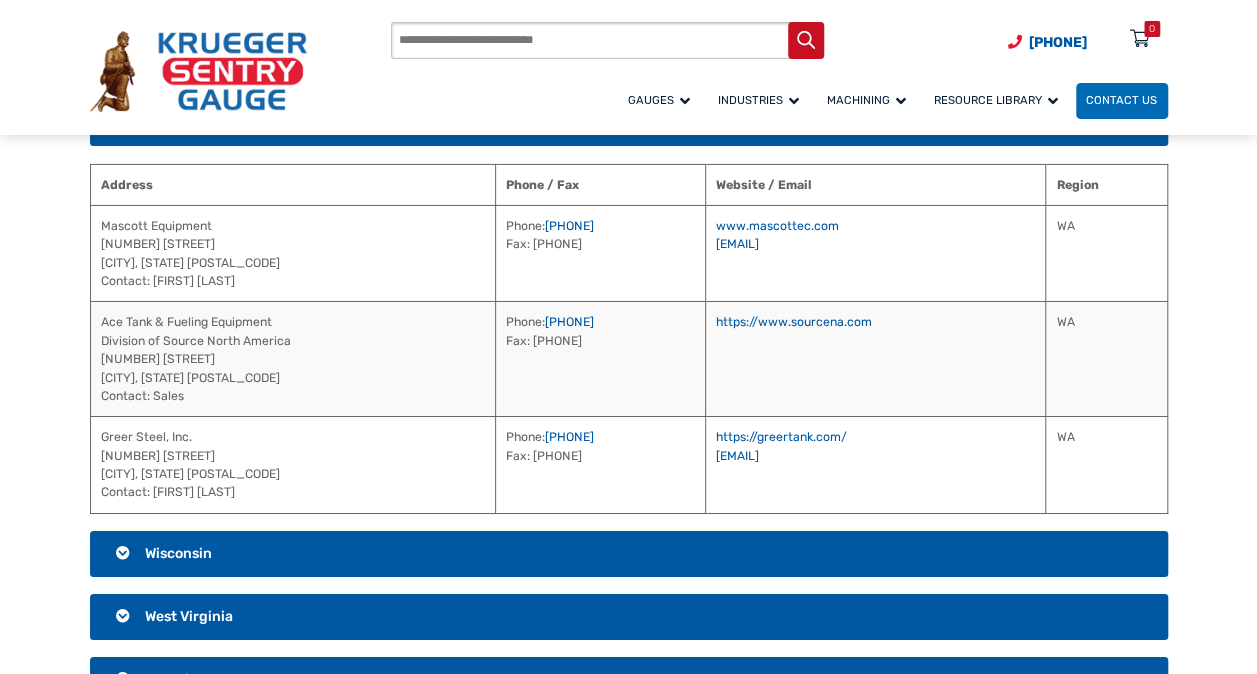 drag, startPoint x: 136, startPoint y: 544, endPoint x: 180, endPoint y: 520, distance: 50.119858 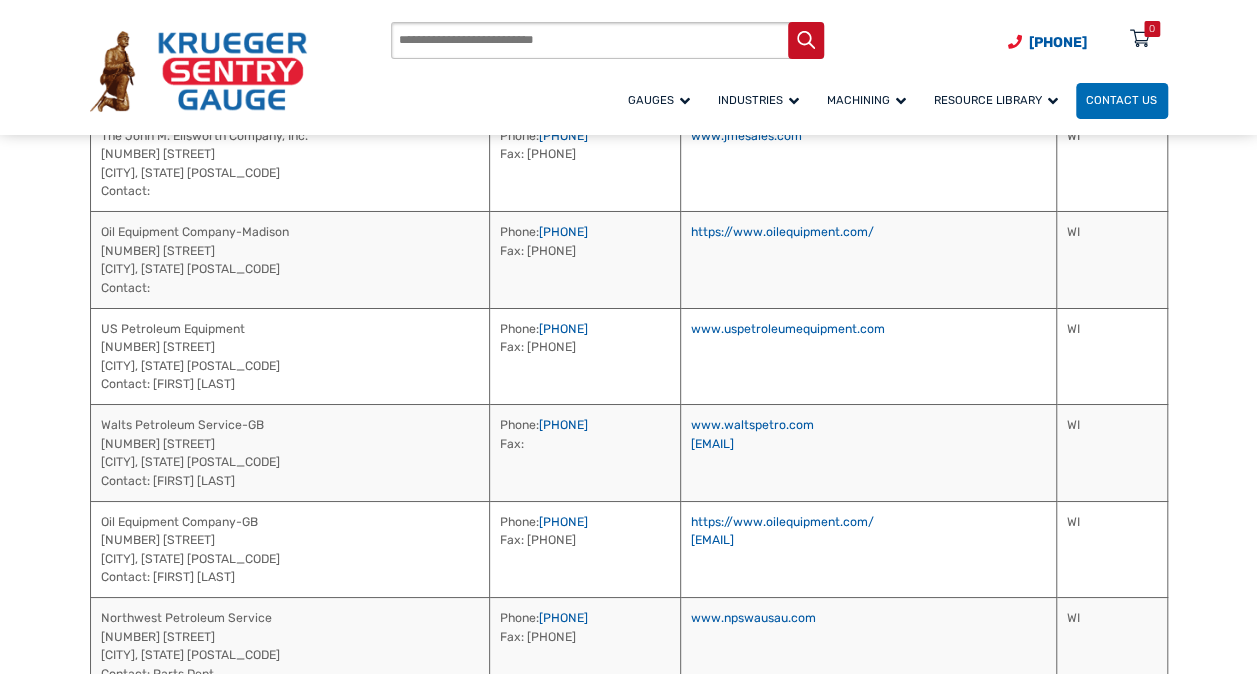 scroll, scrollTop: 3403, scrollLeft: 0, axis: vertical 